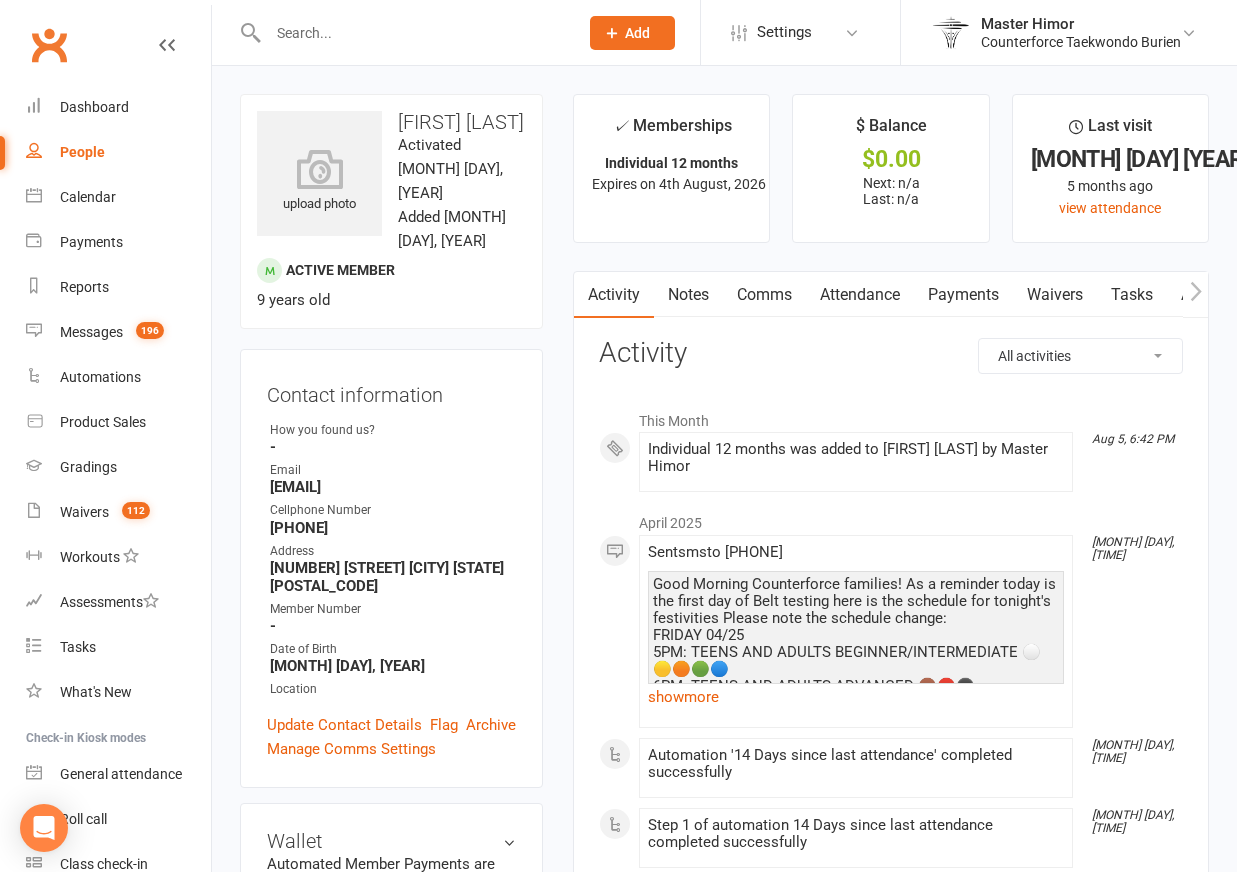 scroll, scrollTop: 0, scrollLeft: 0, axis: both 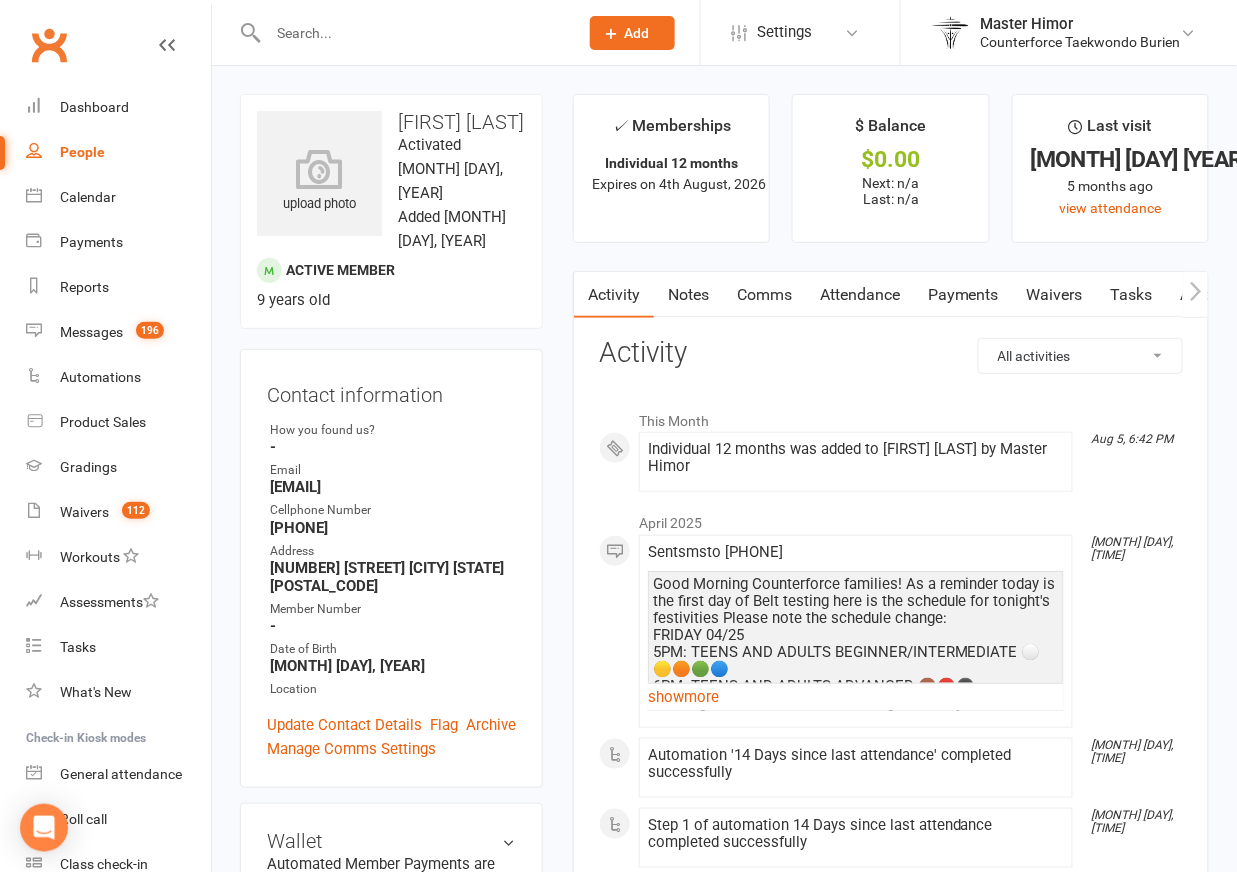 click at bounding box center (413, 33) 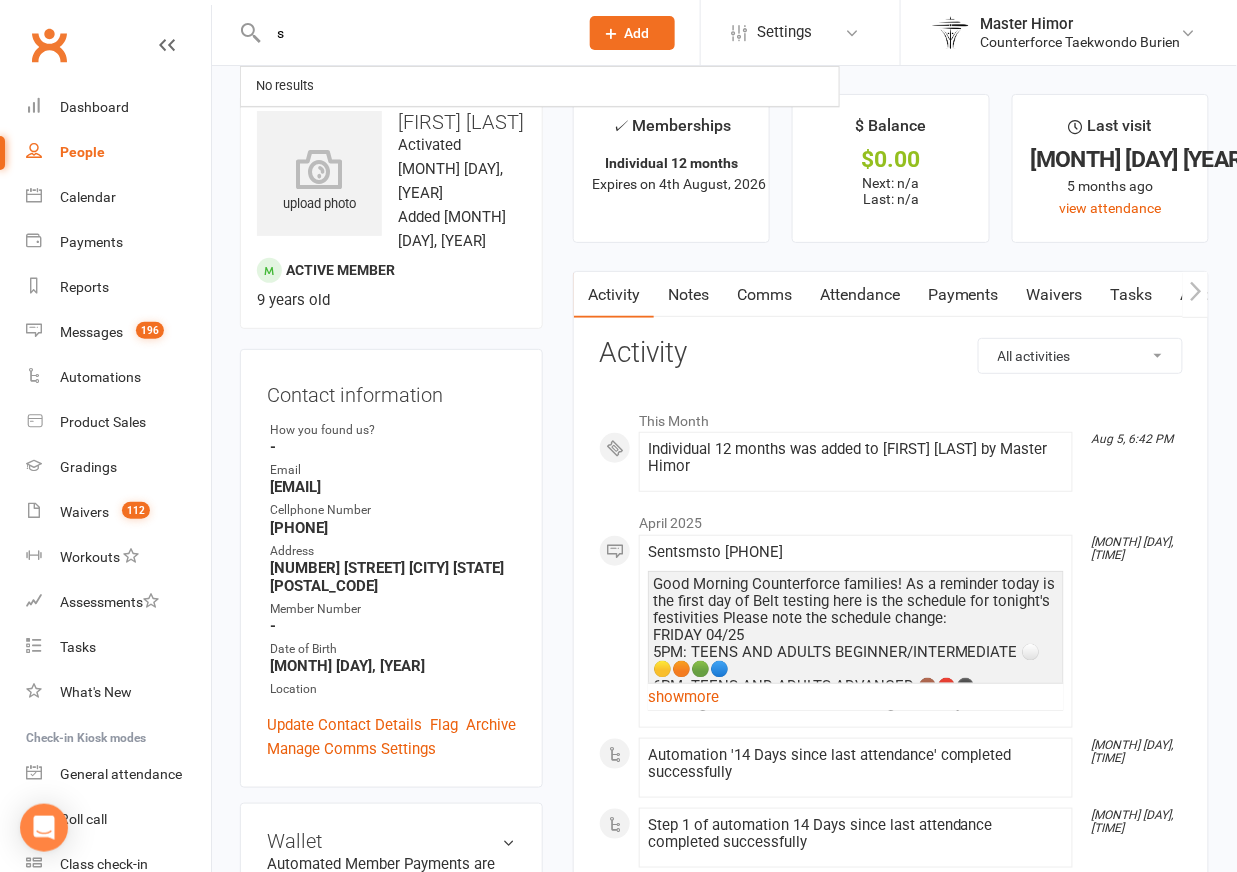 type on "s" 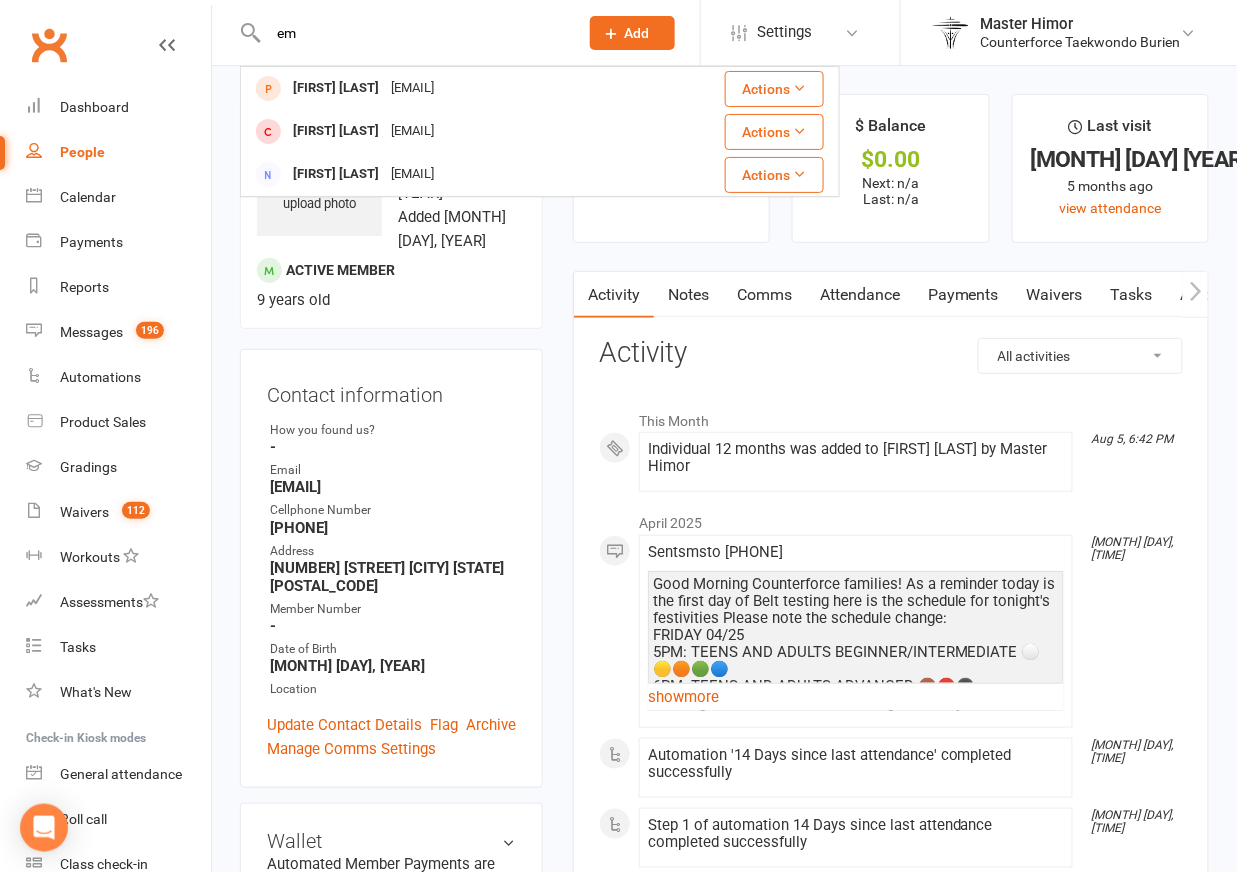 type on "e" 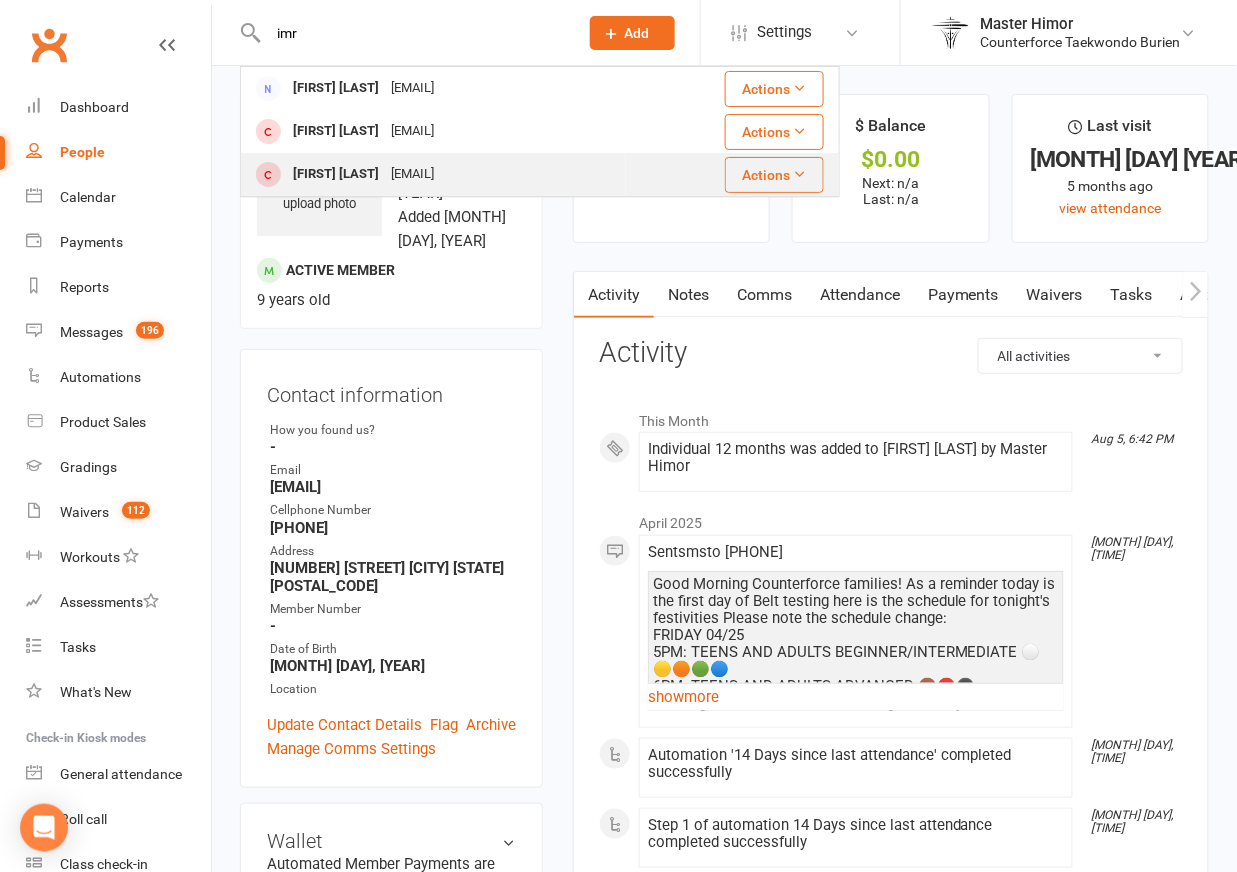 type on "imr" 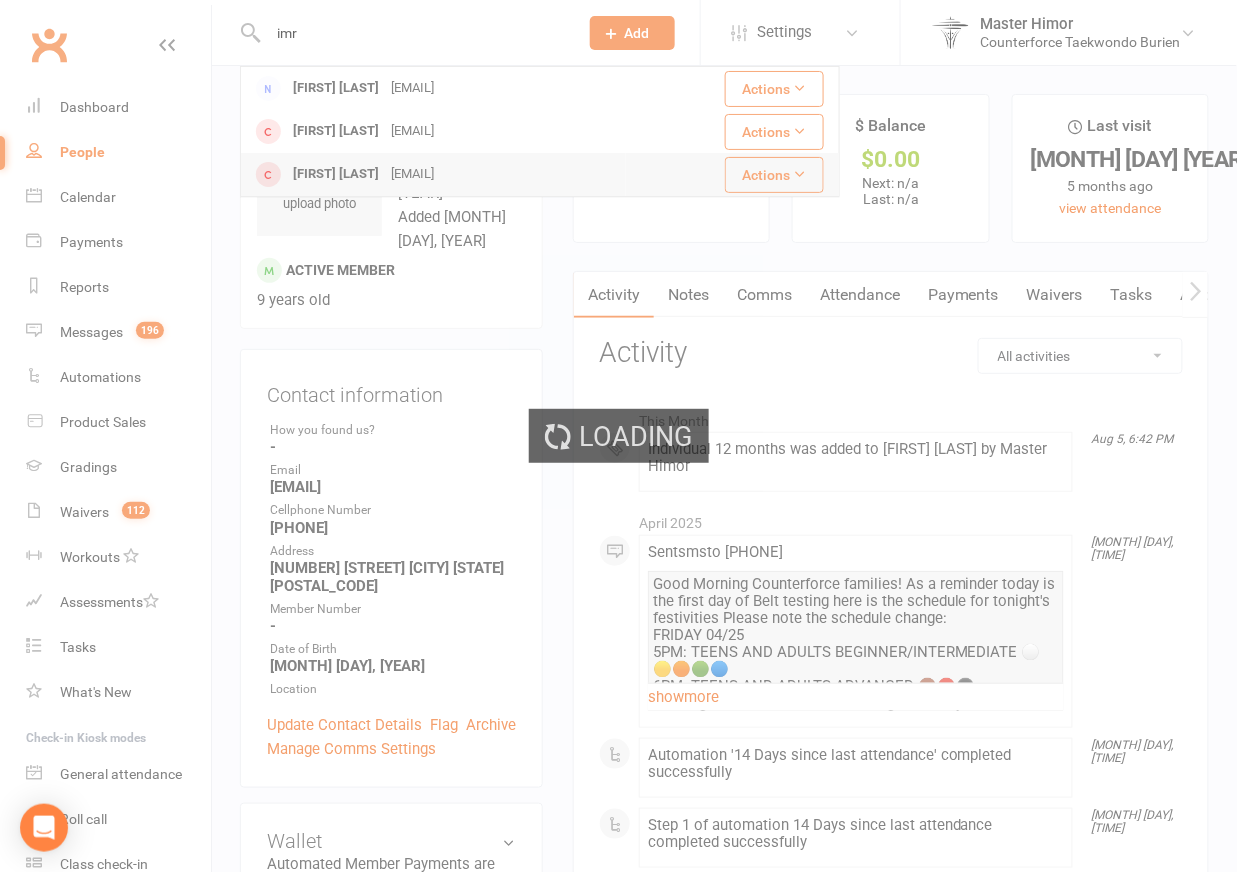 type 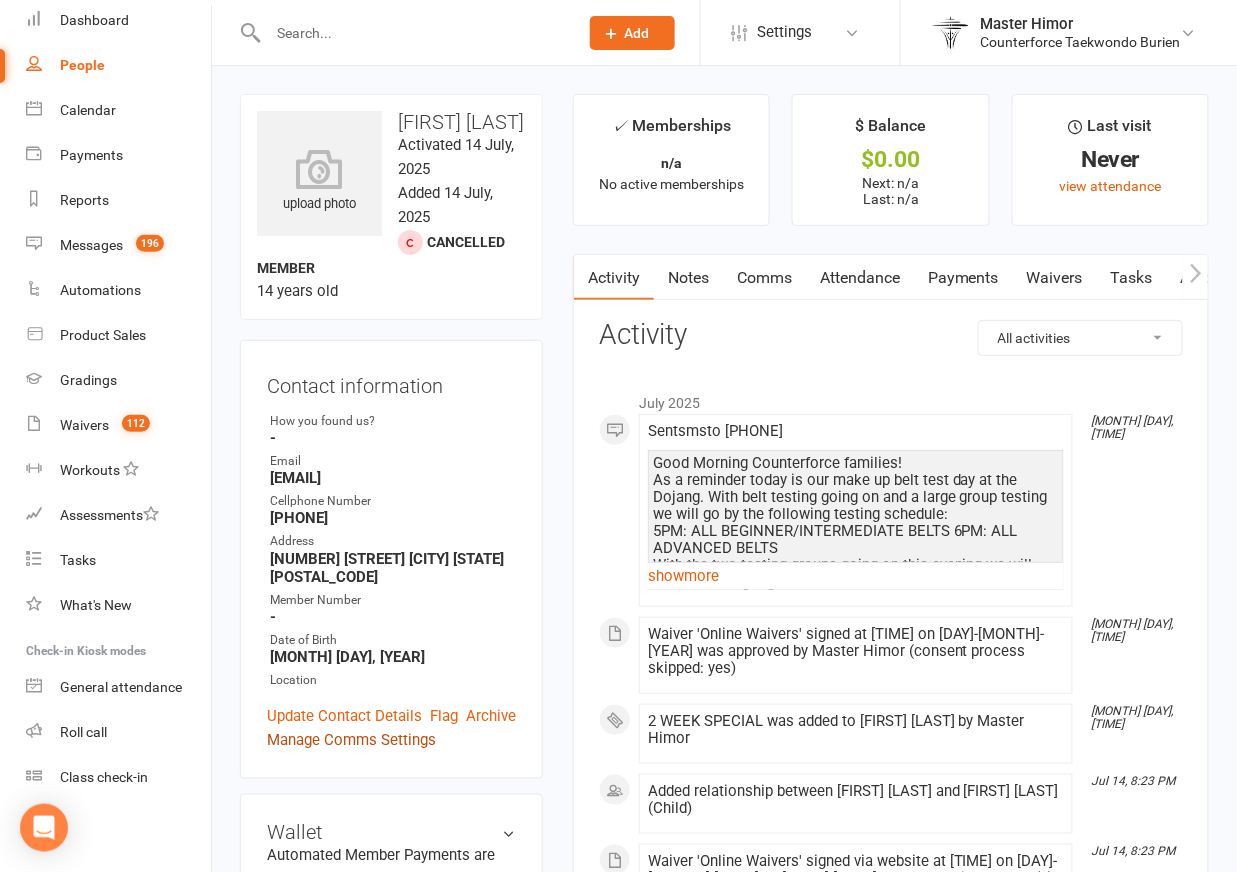 scroll, scrollTop: 83, scrollLeft: 0, axis: vertical 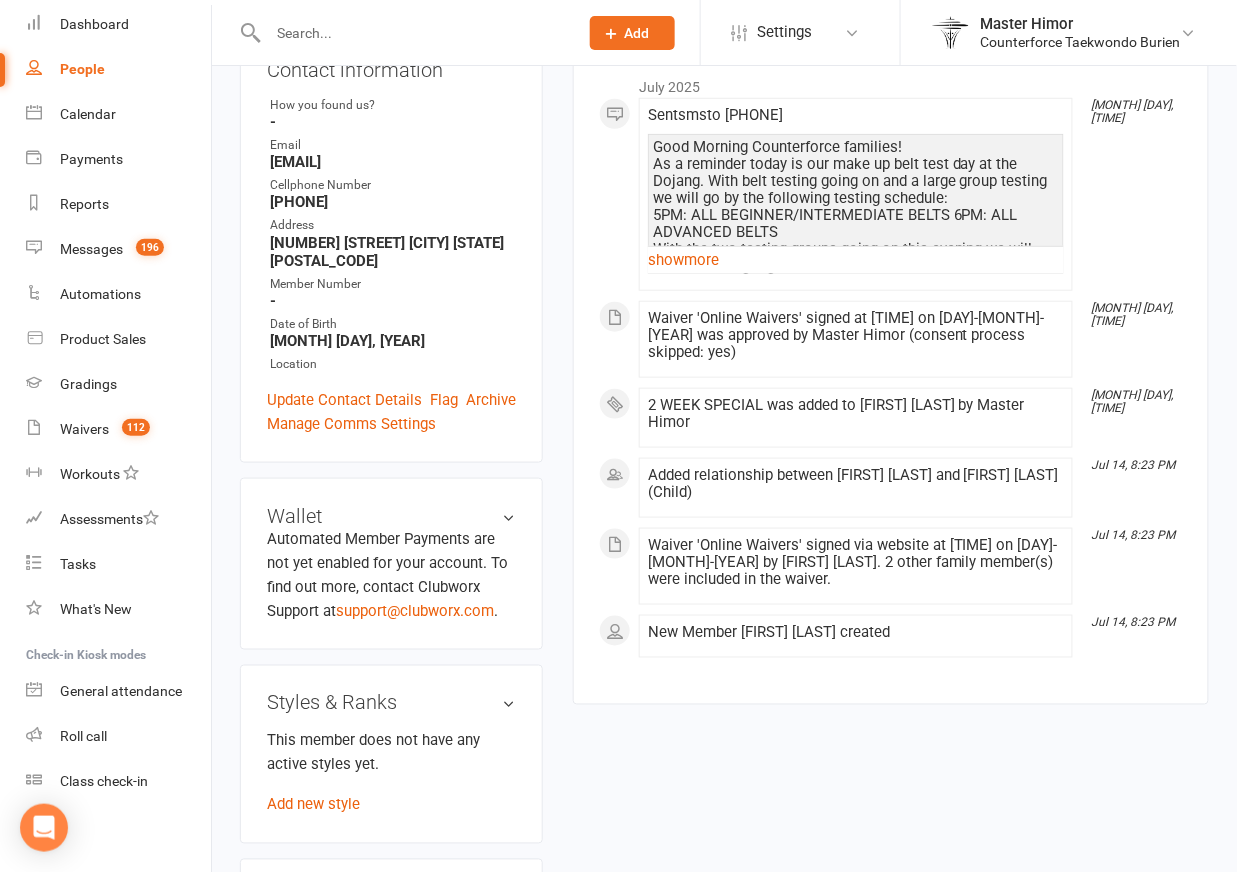 click on "2 WEEK SPECIAL was added to [FIRST] [LAST] by Master Himor" at bounding box center (856, 418) 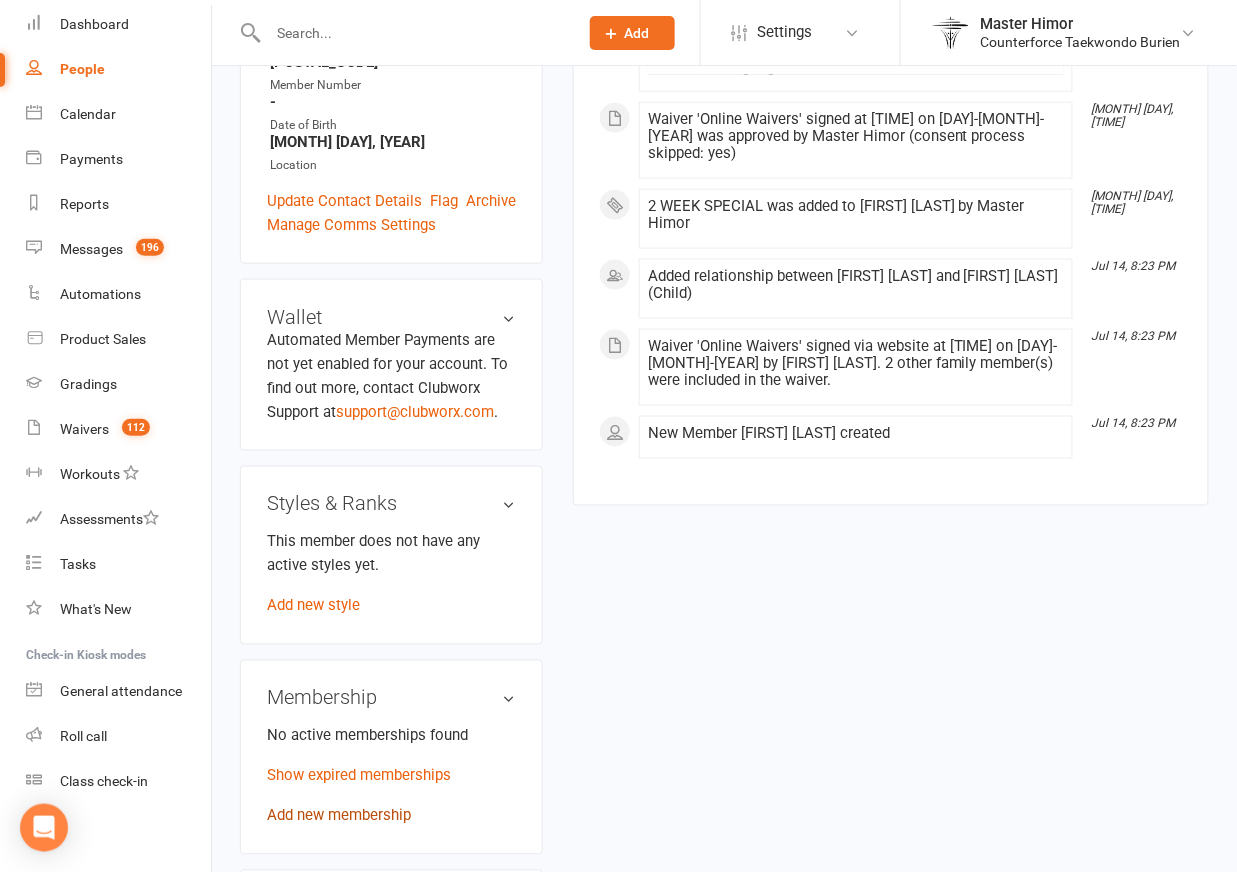 scroll, scrollTop: 520, scrollLeft: 0, axis: vertical 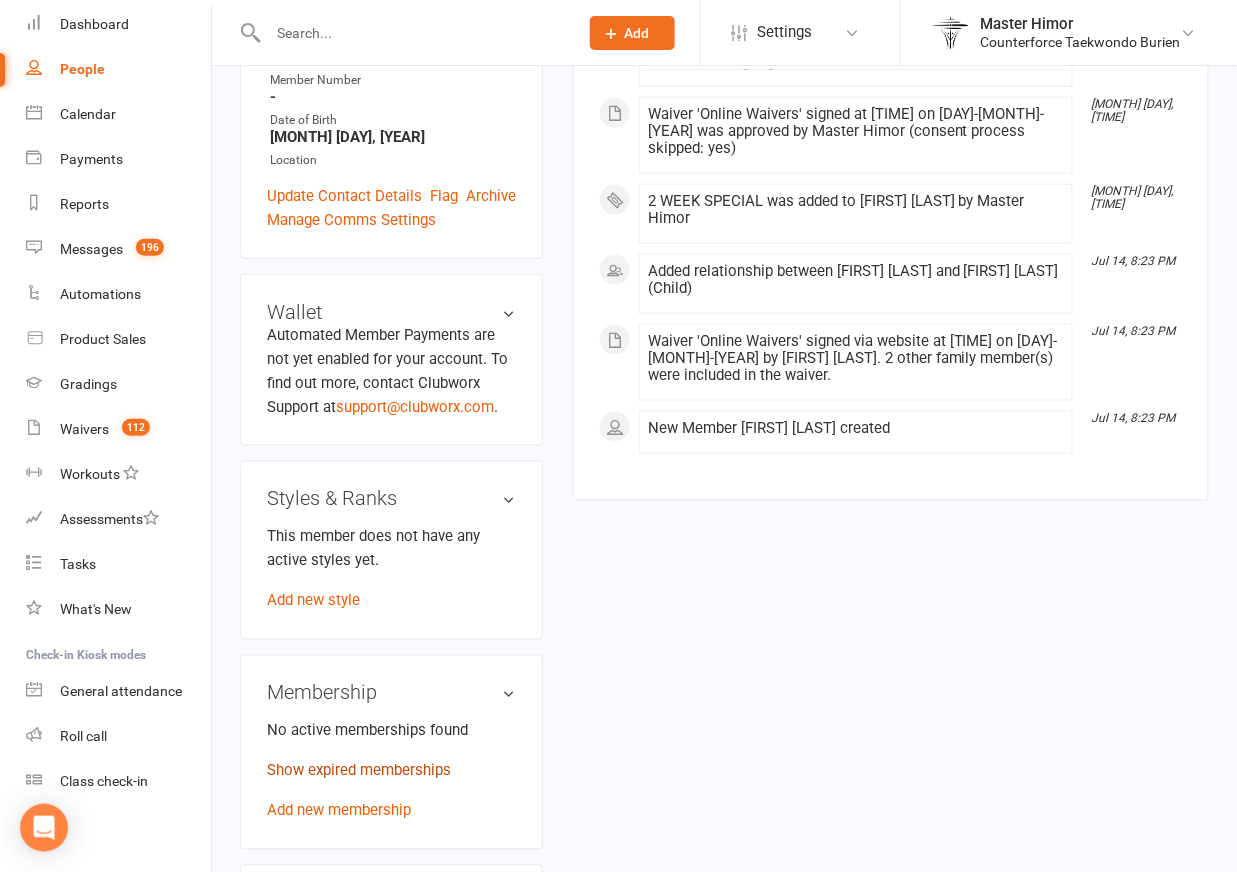 click on "Show expired memberships" at bounding box center (359, 771) 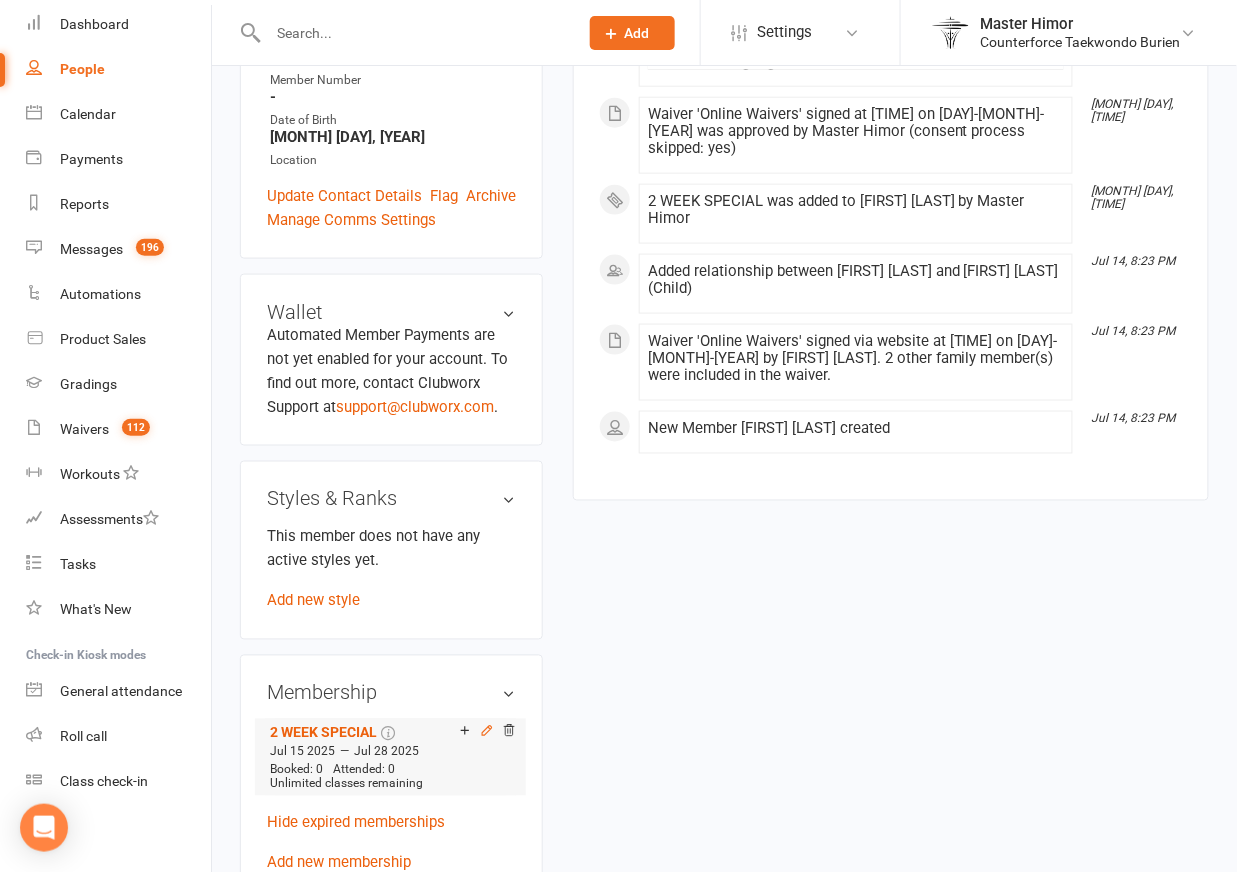 click 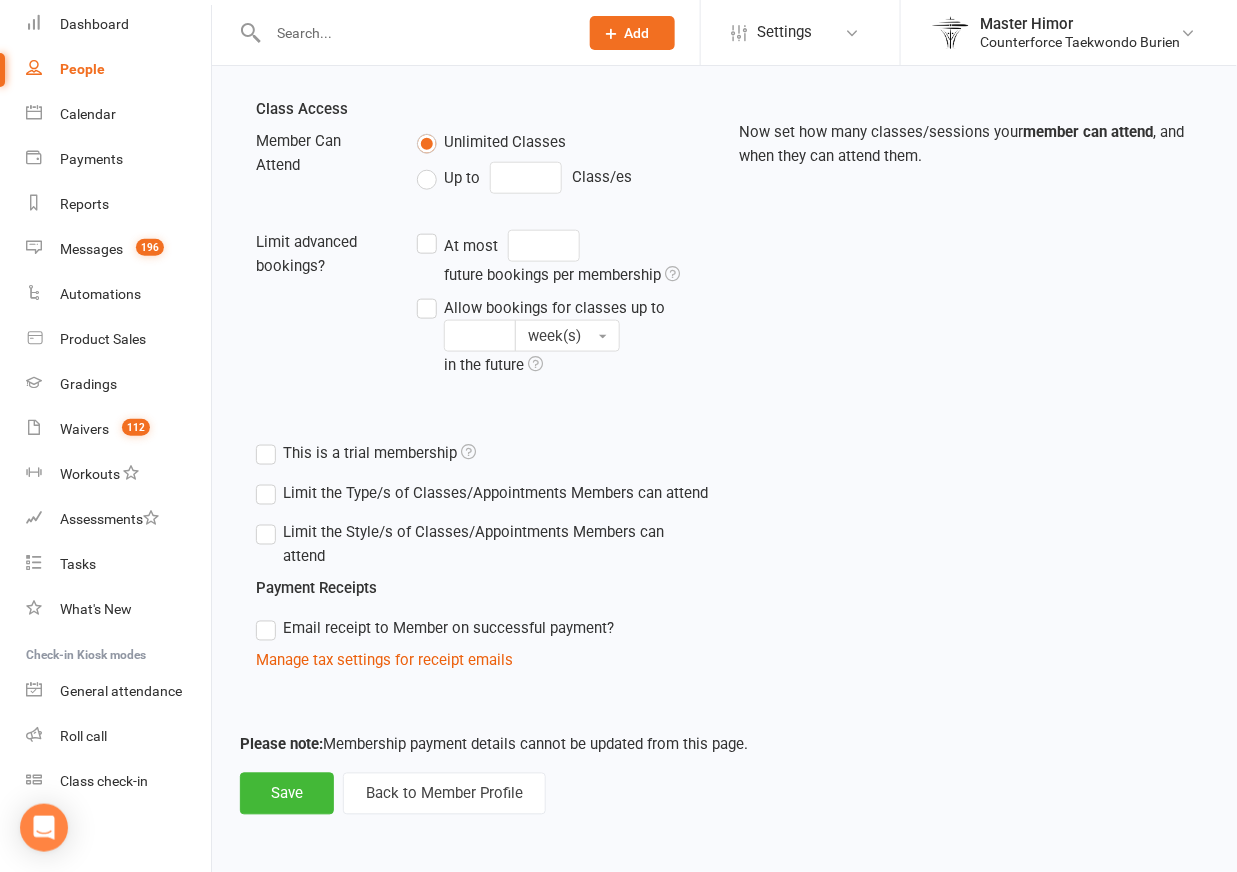 scroll, scrollTop: 0, scrollLeft: 0, axis: both 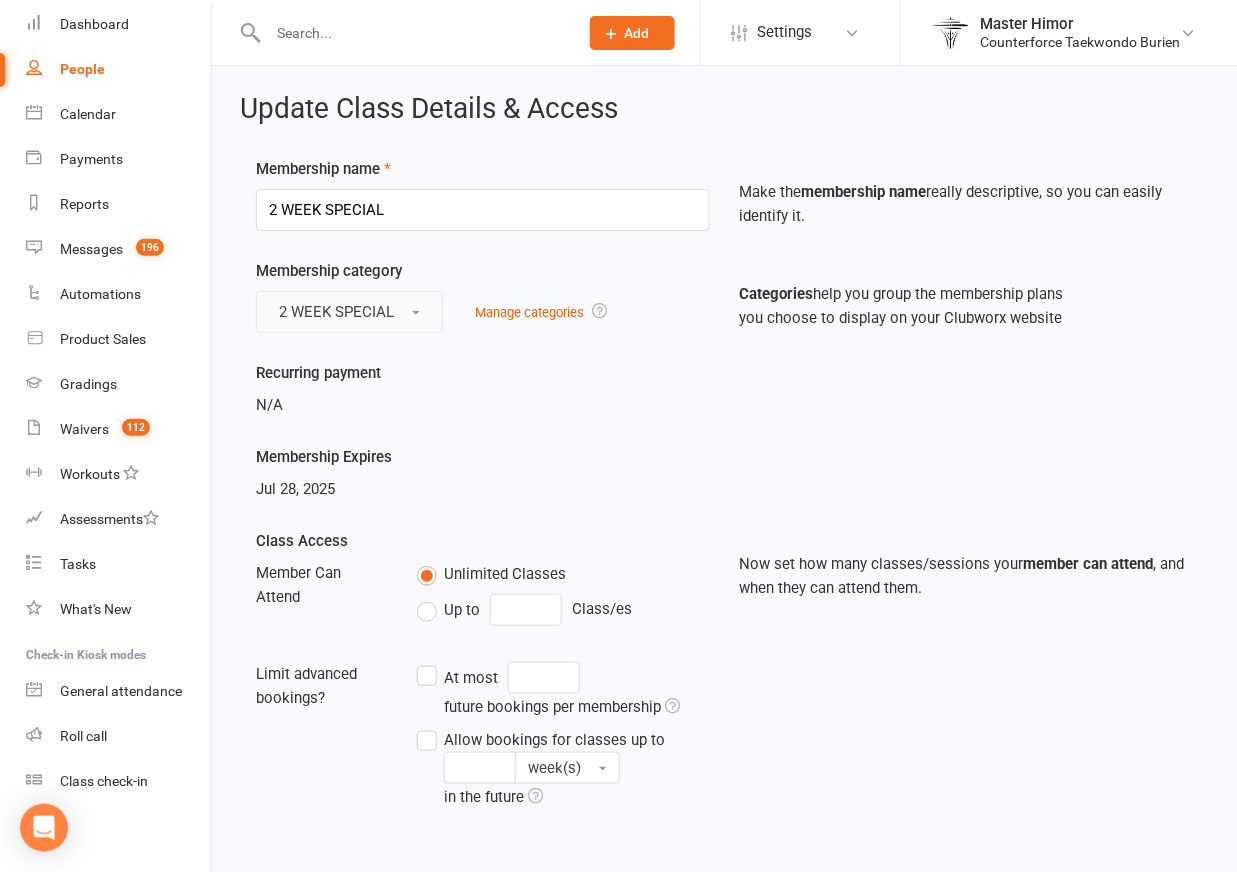 click on "2 WEEK SPECIAL" at bounding box center (349, 312) 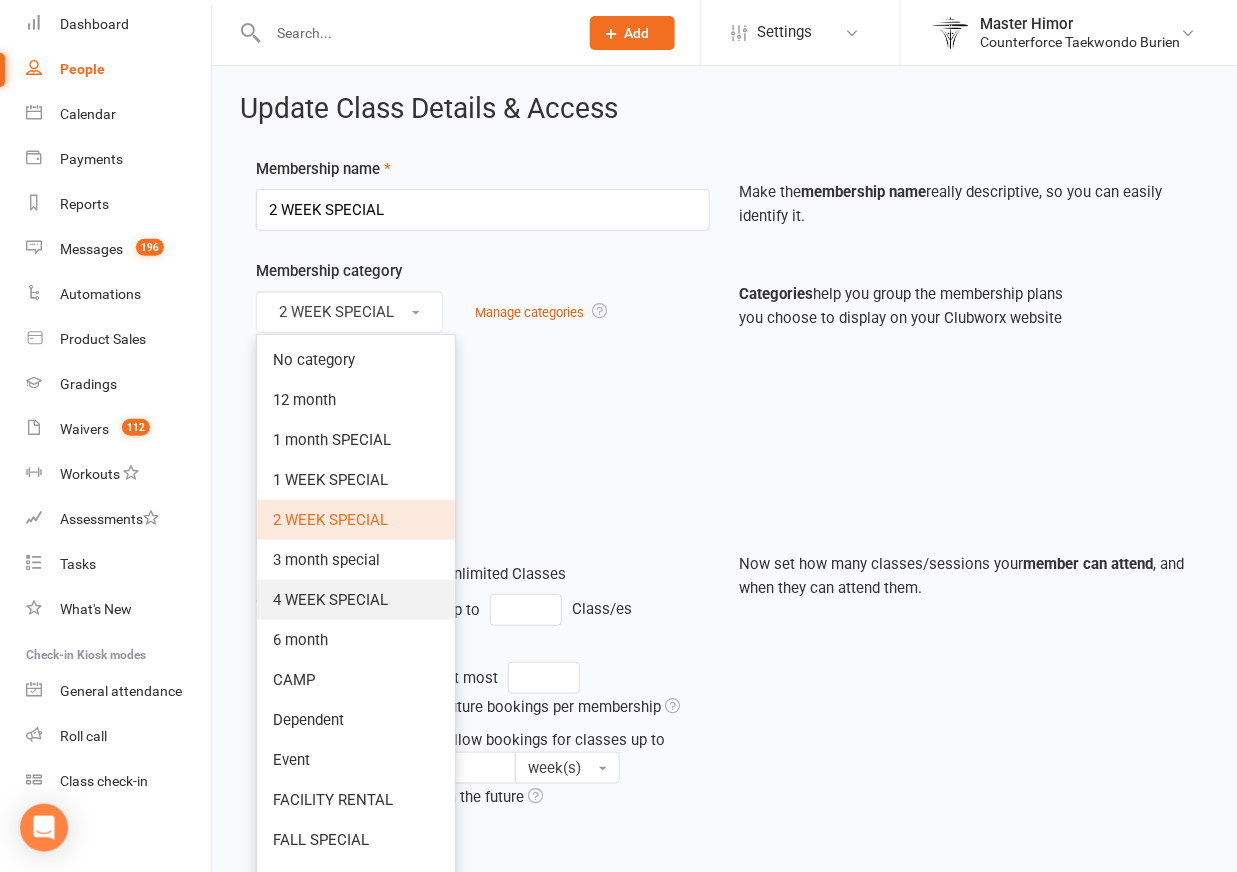 click on "4 WEEK SPECIAL" at bounding box center [330, 600] 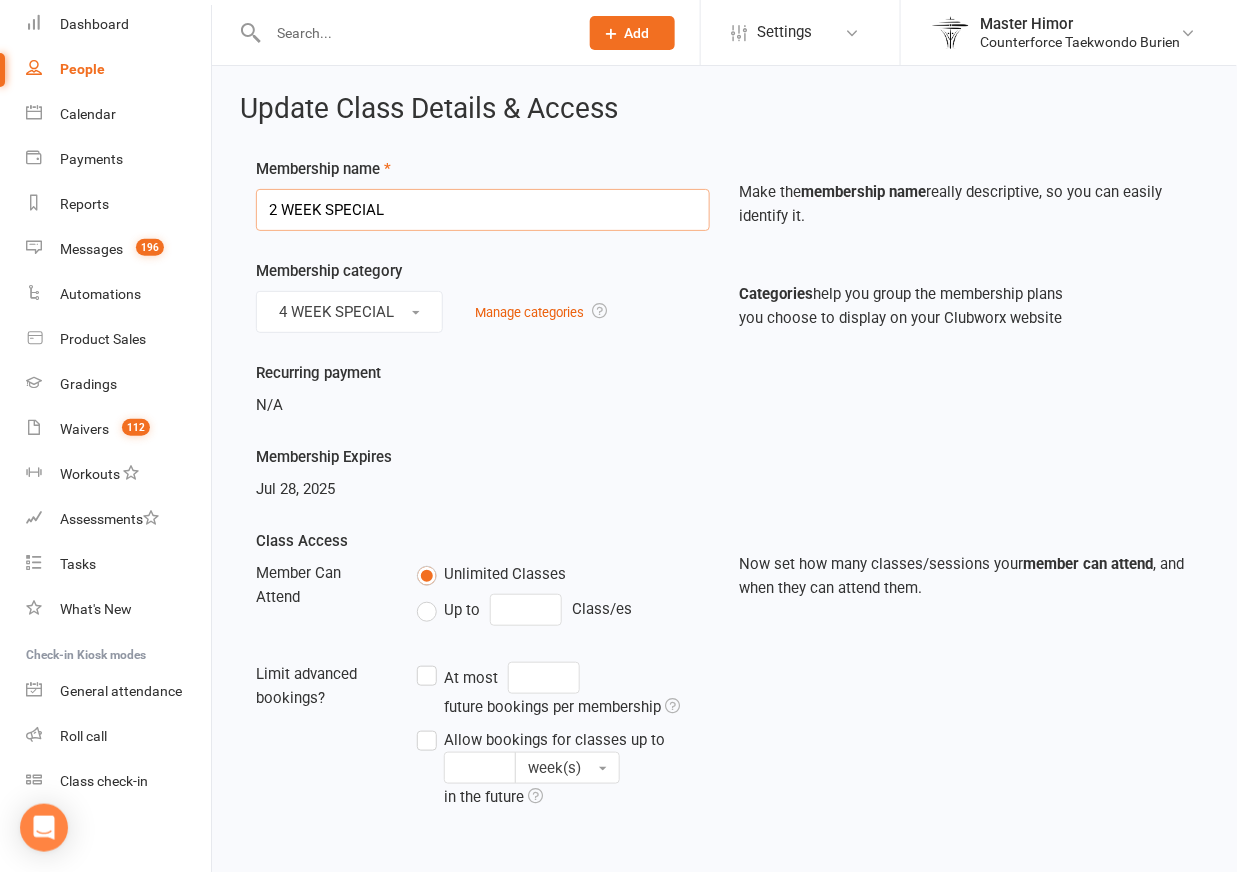 click on "2 WEEK SPECIAL" at bounding box center [483, 210] 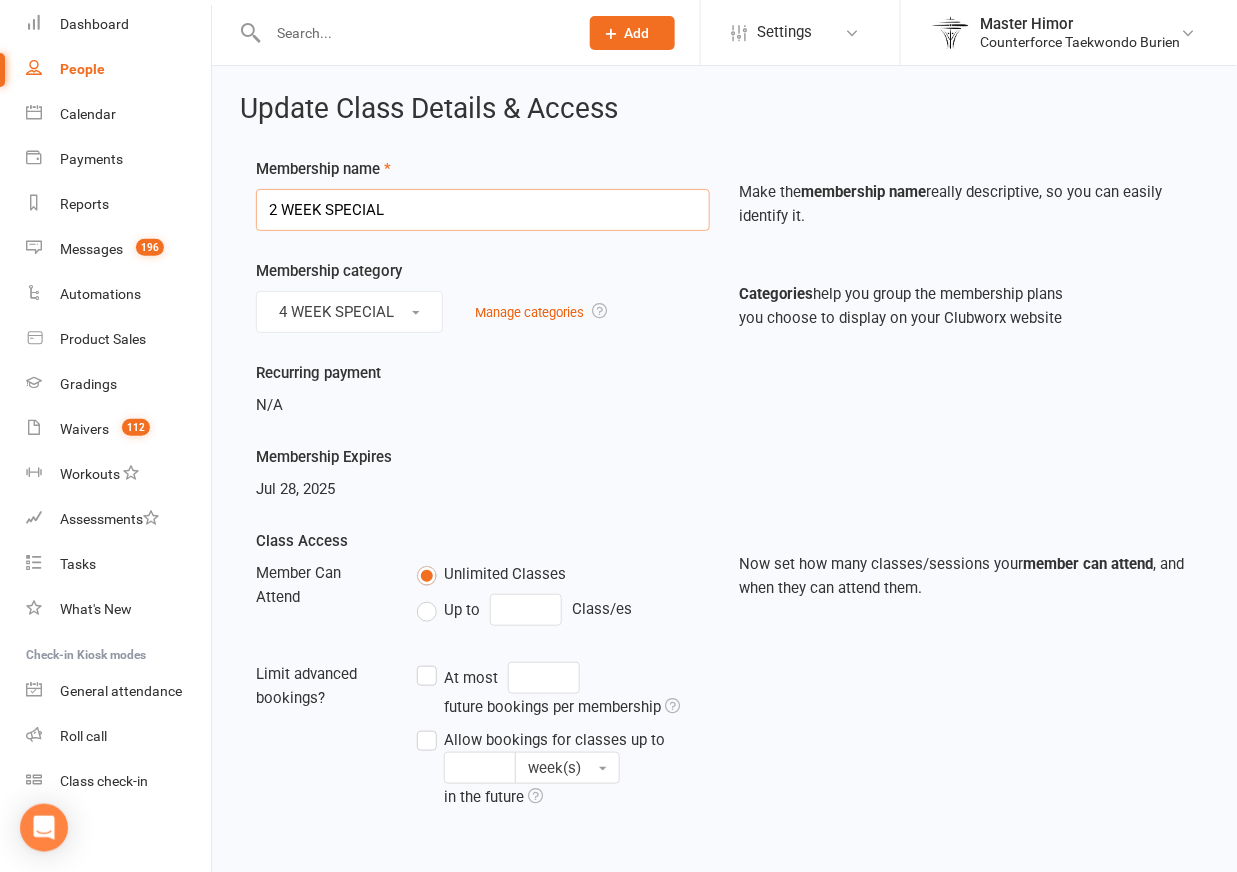 click on "2 WEEK SPECIAL" at bounding box center (483, 210) 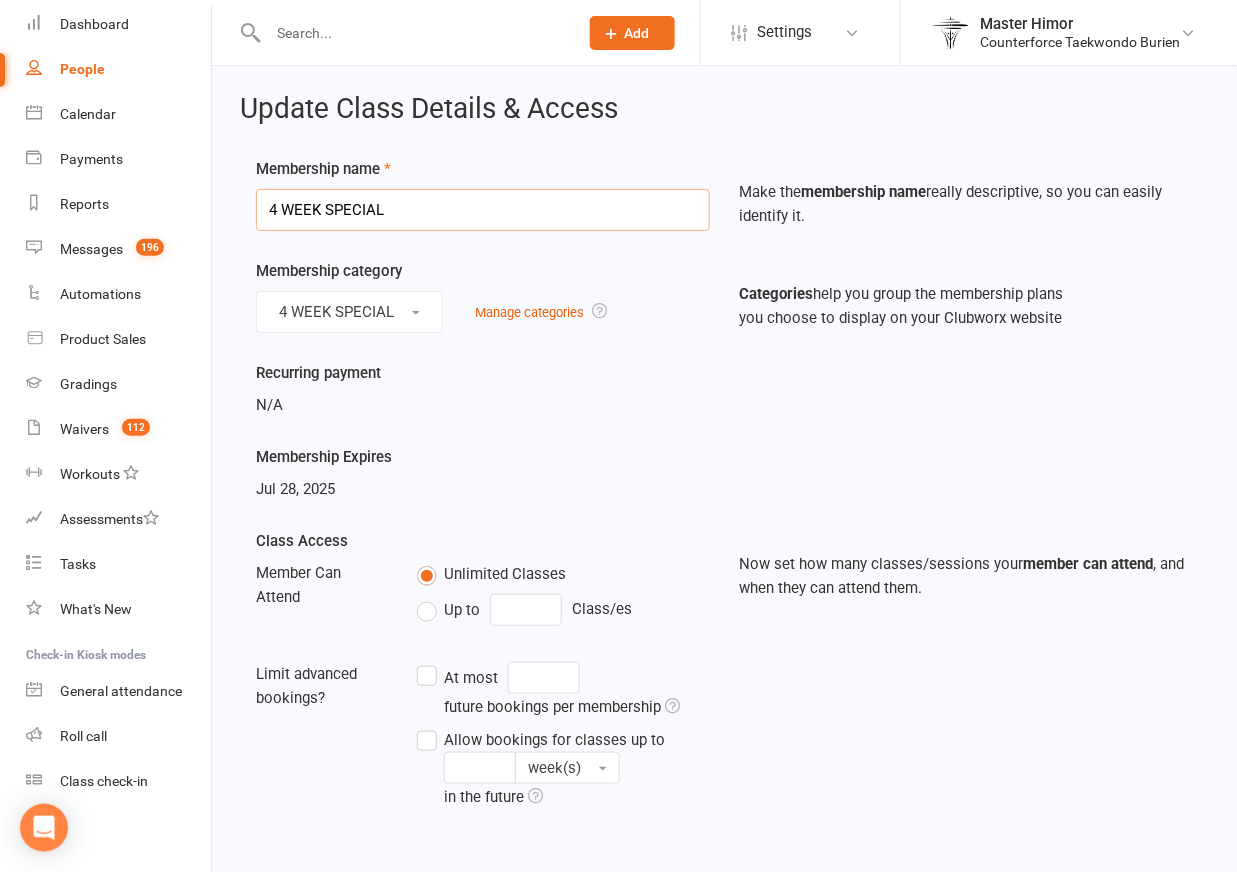 type on "4 WEEK SPECIAL" 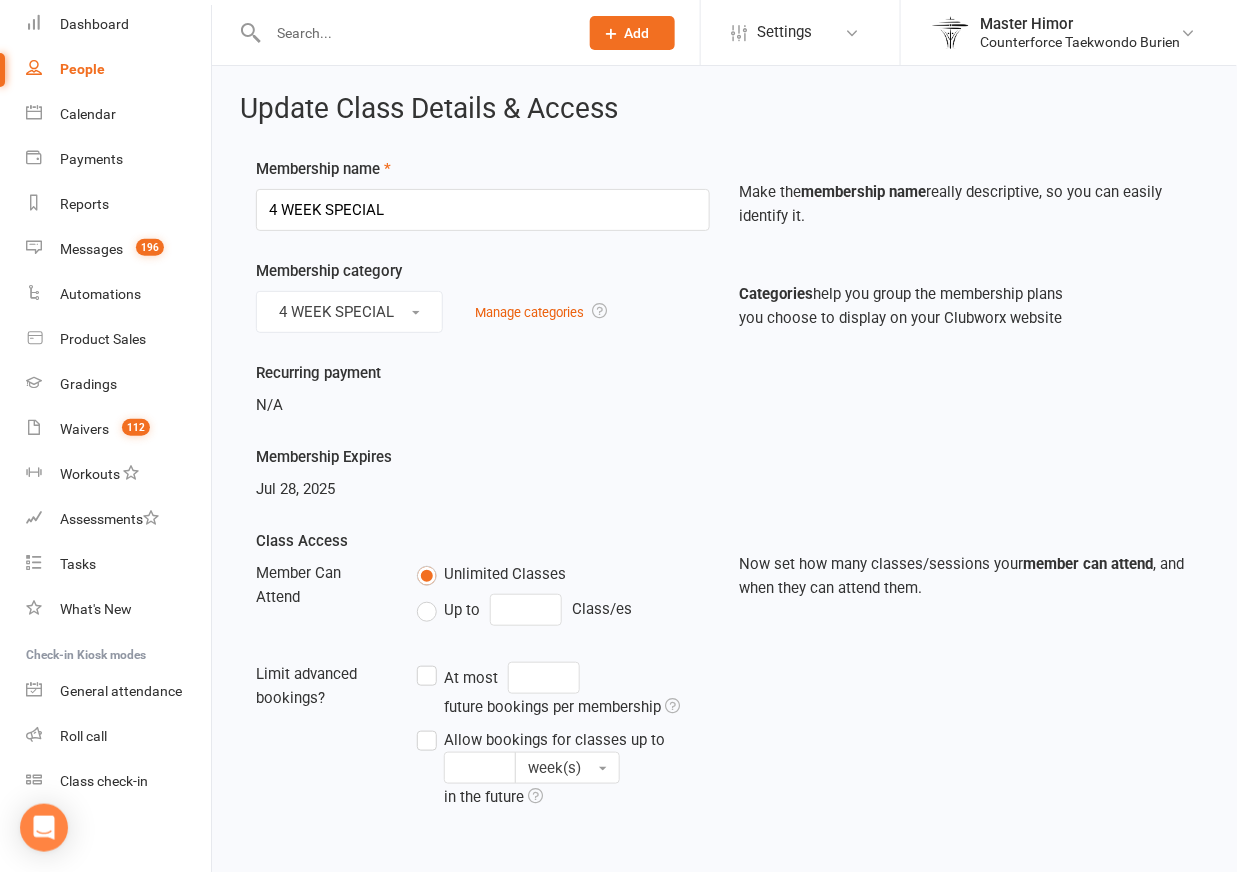 click on "Recurring payment N/A" at bounding box center (483, 389) 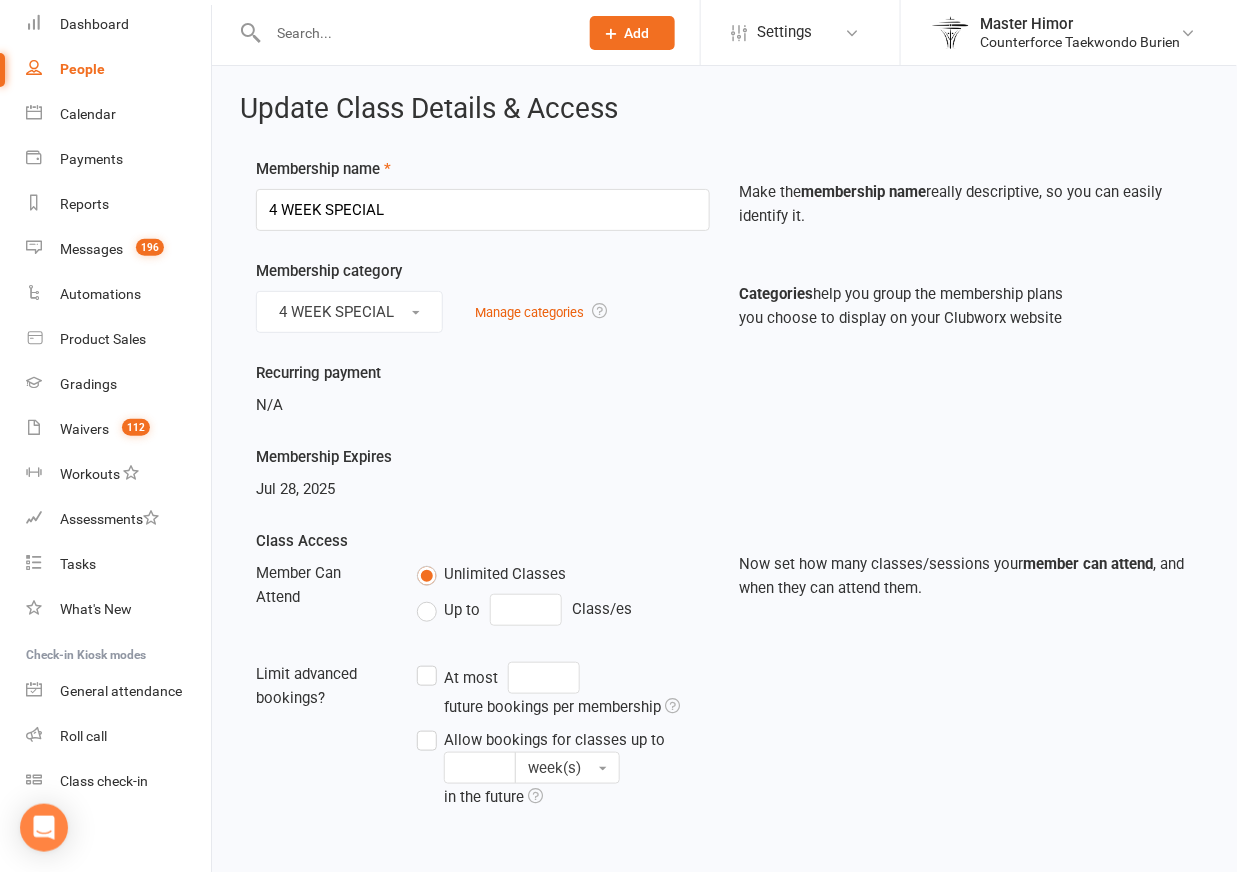 click on "Membership Expires [MONTH] [DAY], [YEAR]" at bounding box center [483, 473] 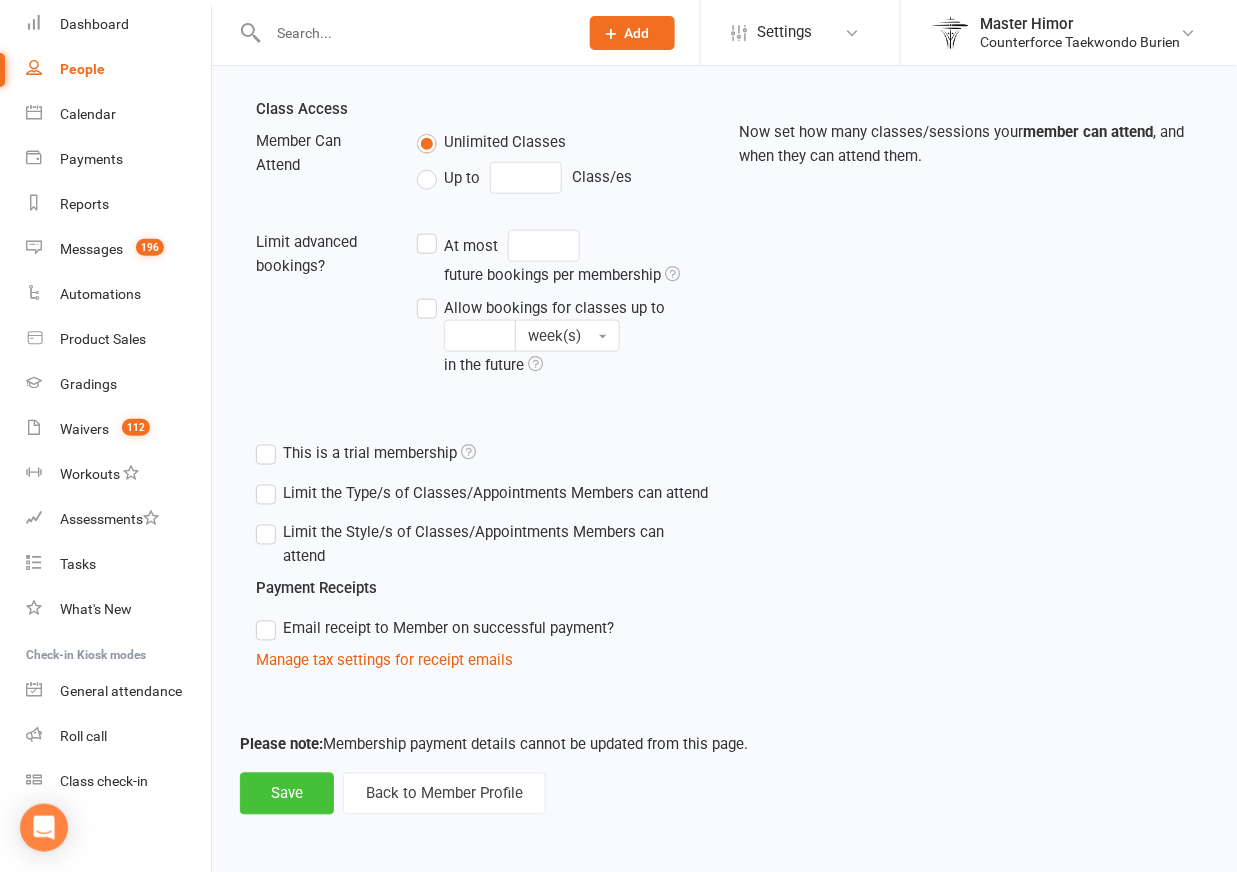 scroll, scrollTop: 445, scrollLeft: 0, axis: vertical 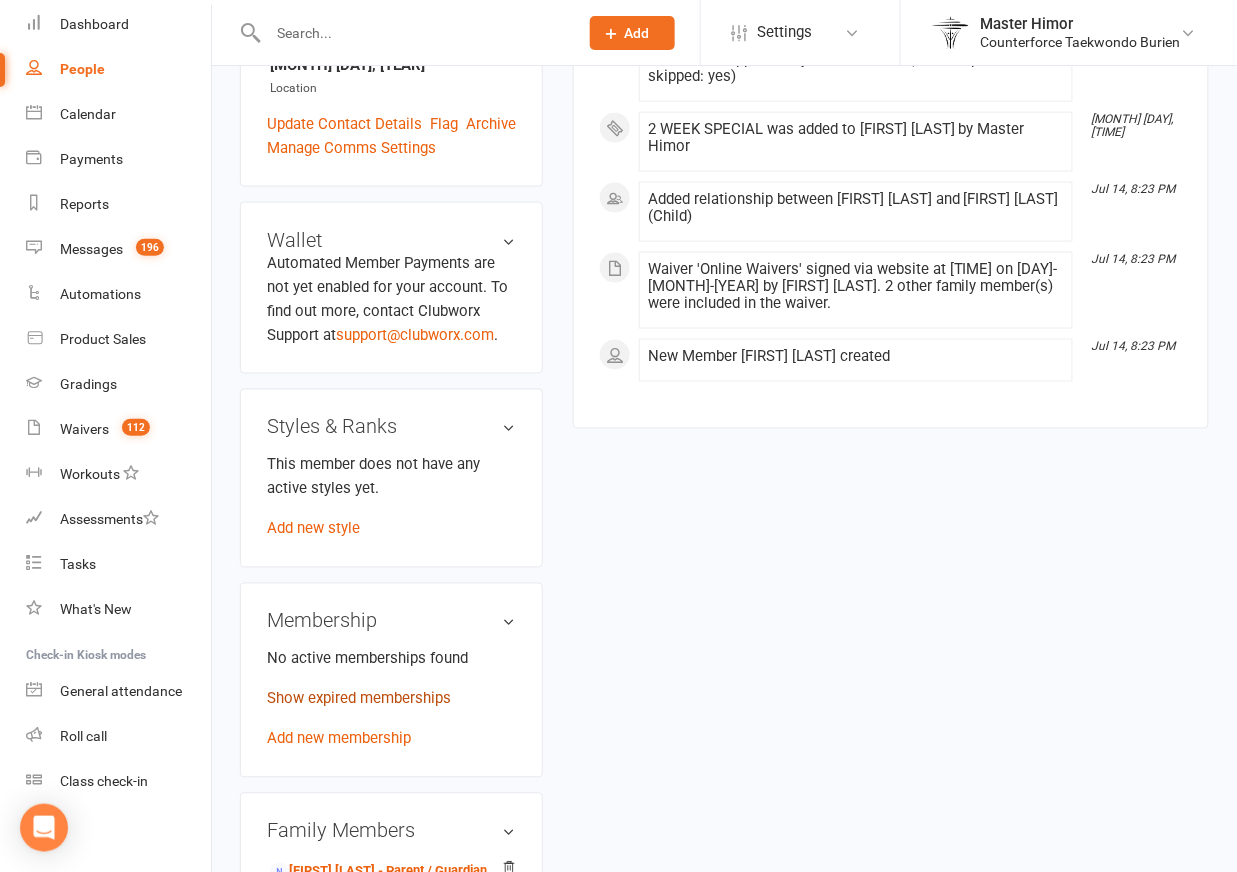 click on "Show expired memberships" at bounding box center (359, 699) 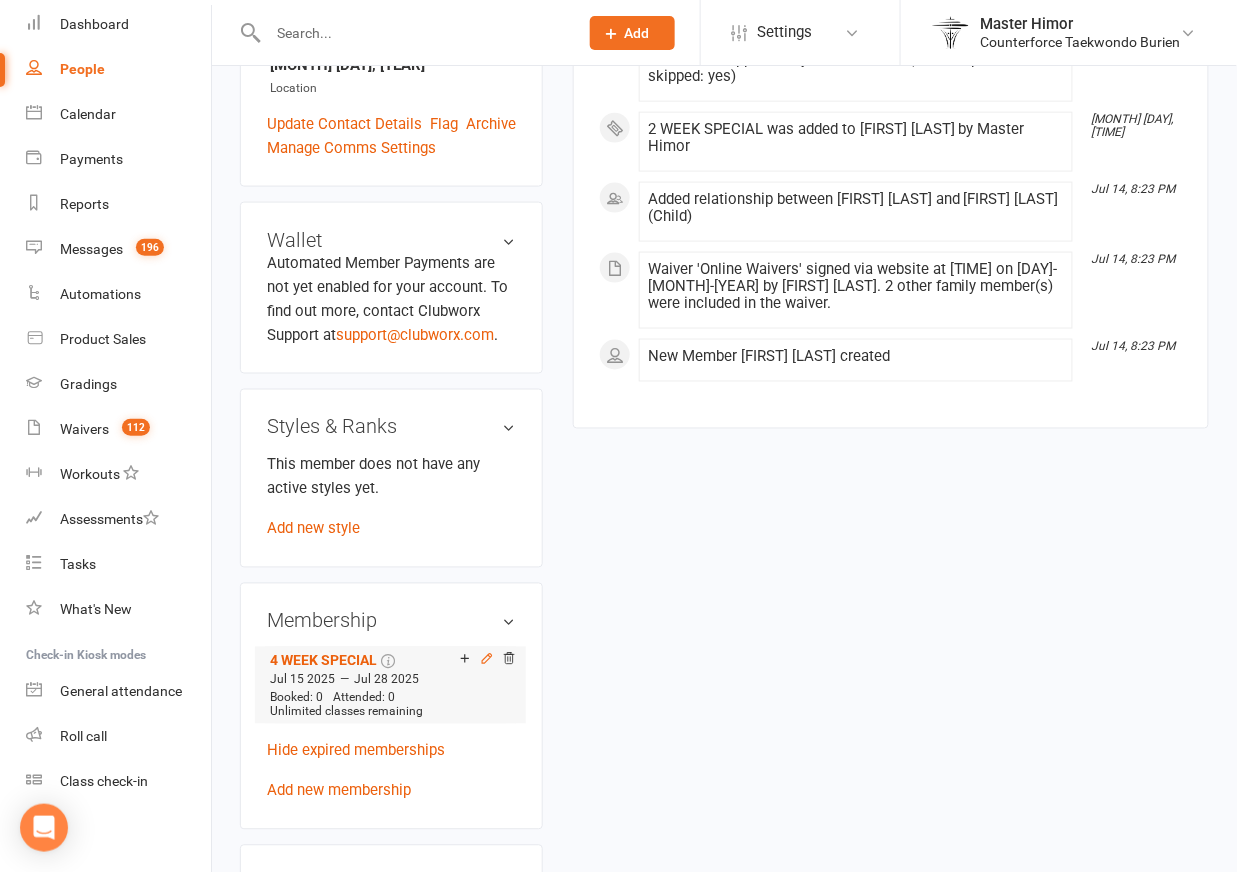 click 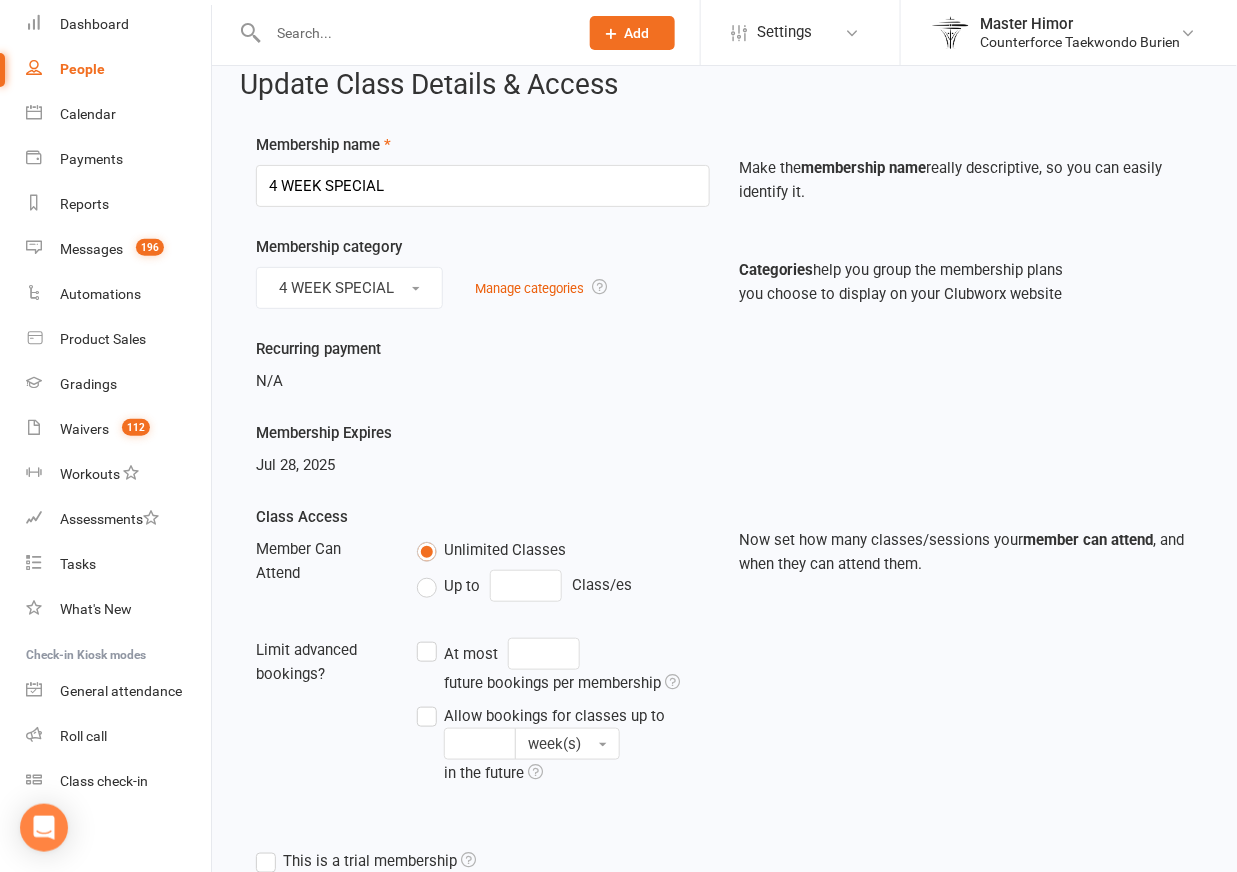 scroll, scrollTop: 29, scrollLeft: 0, axis: vertical 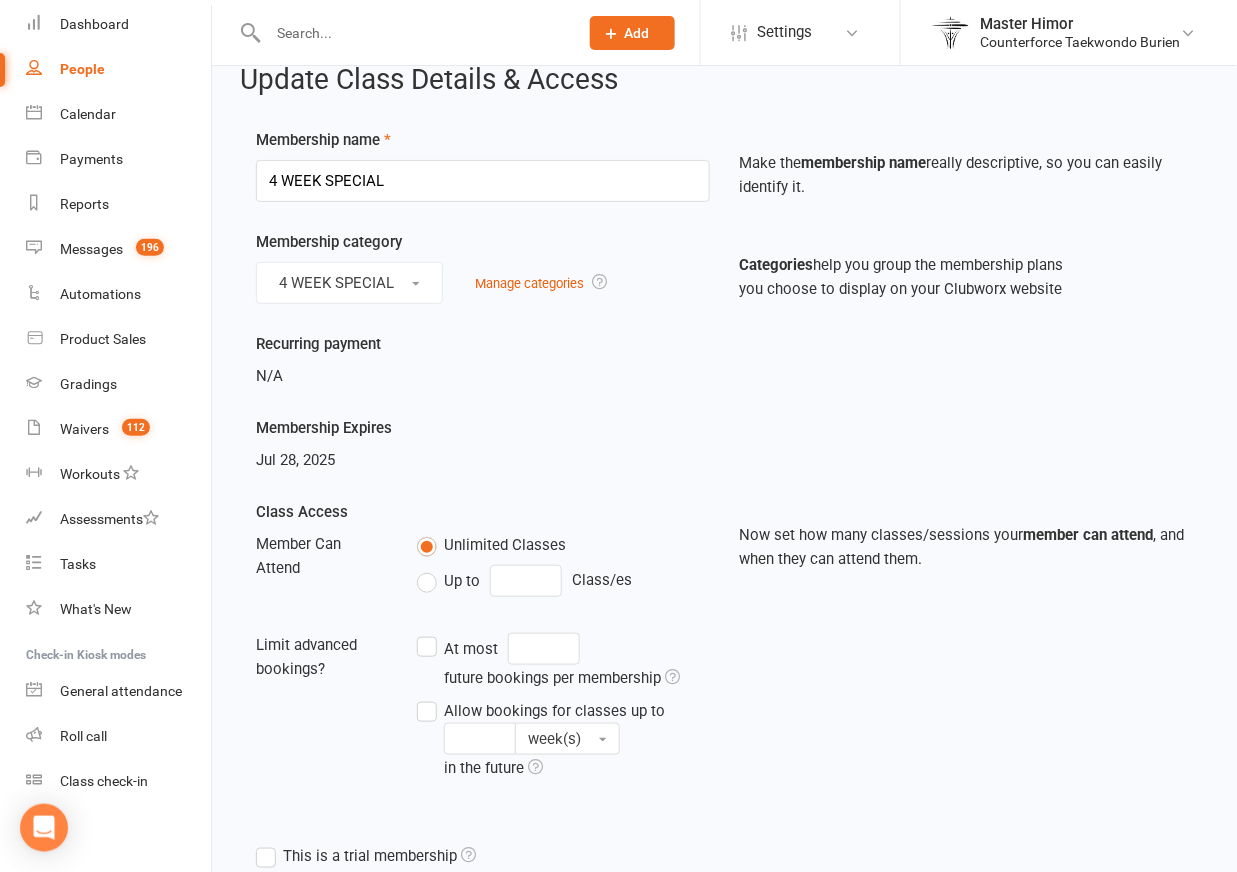 click on "Jul 28, 2025" at bounding box center [295, 460] 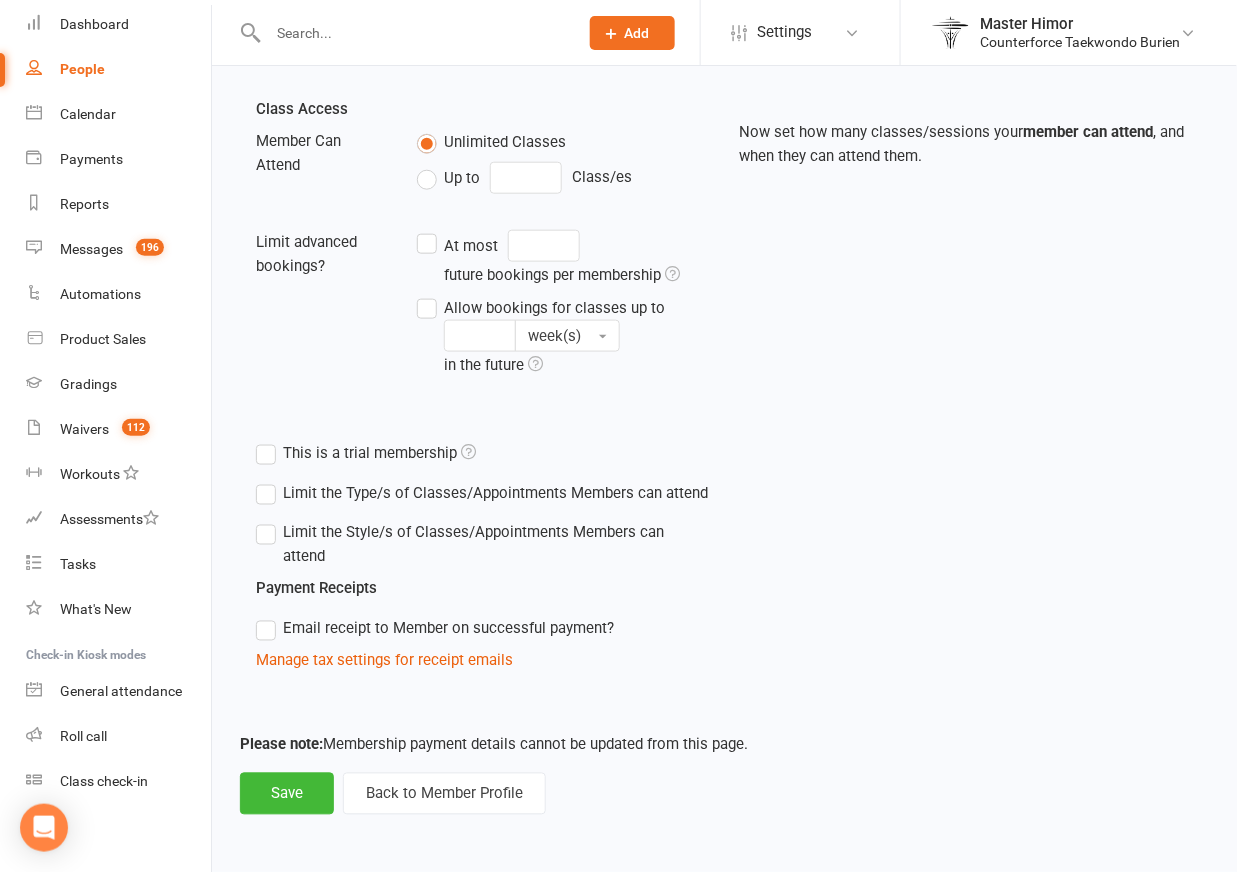scroll, scrollTop: 445, scrollLeft: 0, axis: vertical 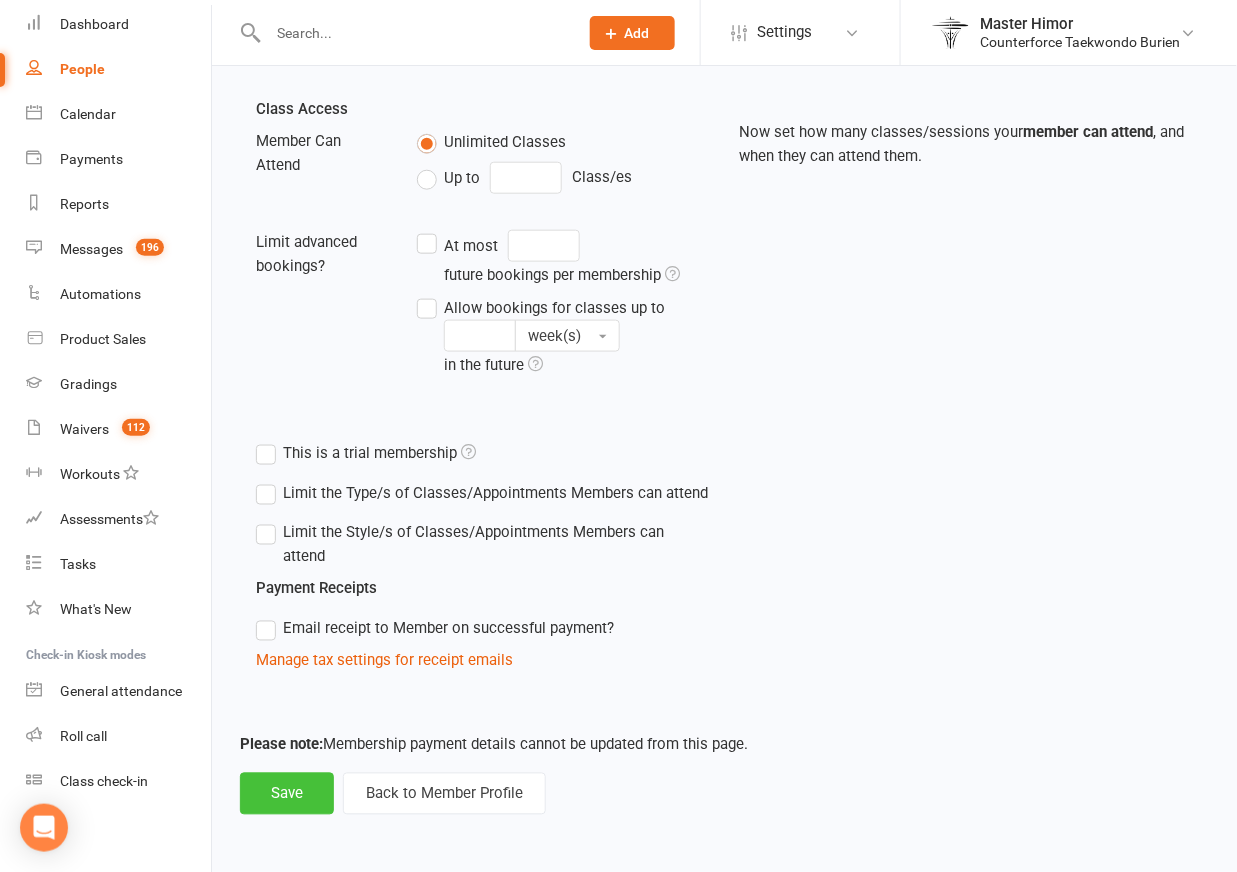click on "Save" at bounding box center (287, 794) 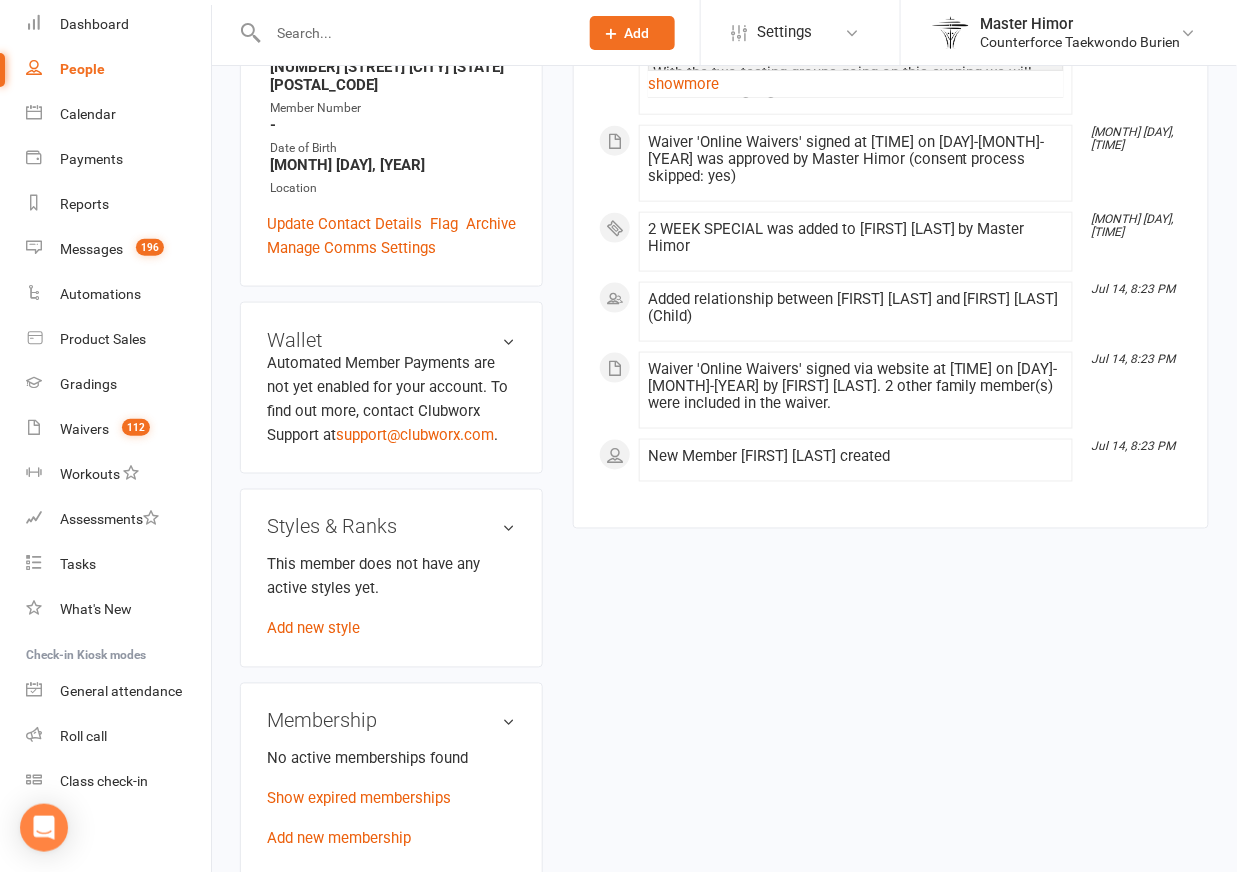 scroll, scrollTop: 576, scrollLeft: 0, axis: vertical 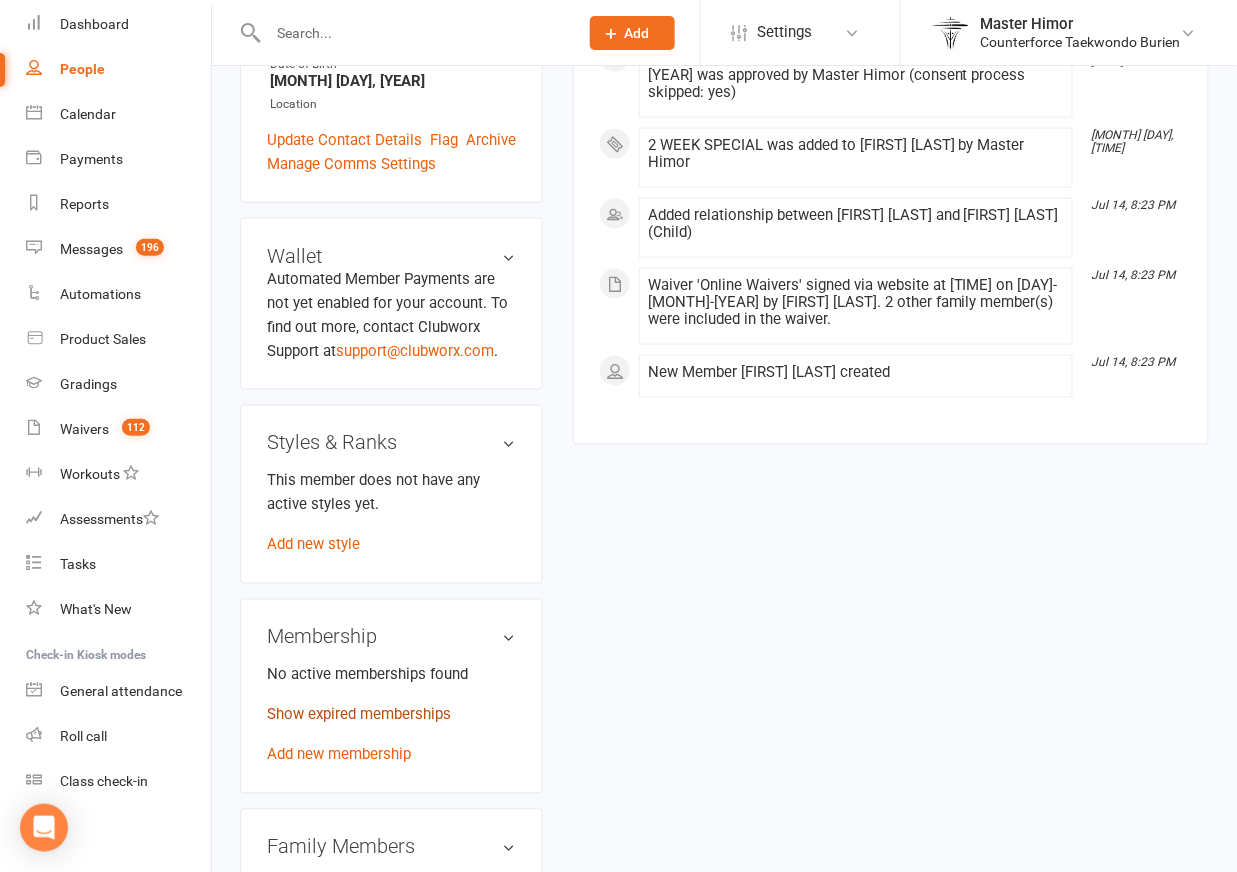 click on "Show expired memberships" at bounding box center [359, 715] 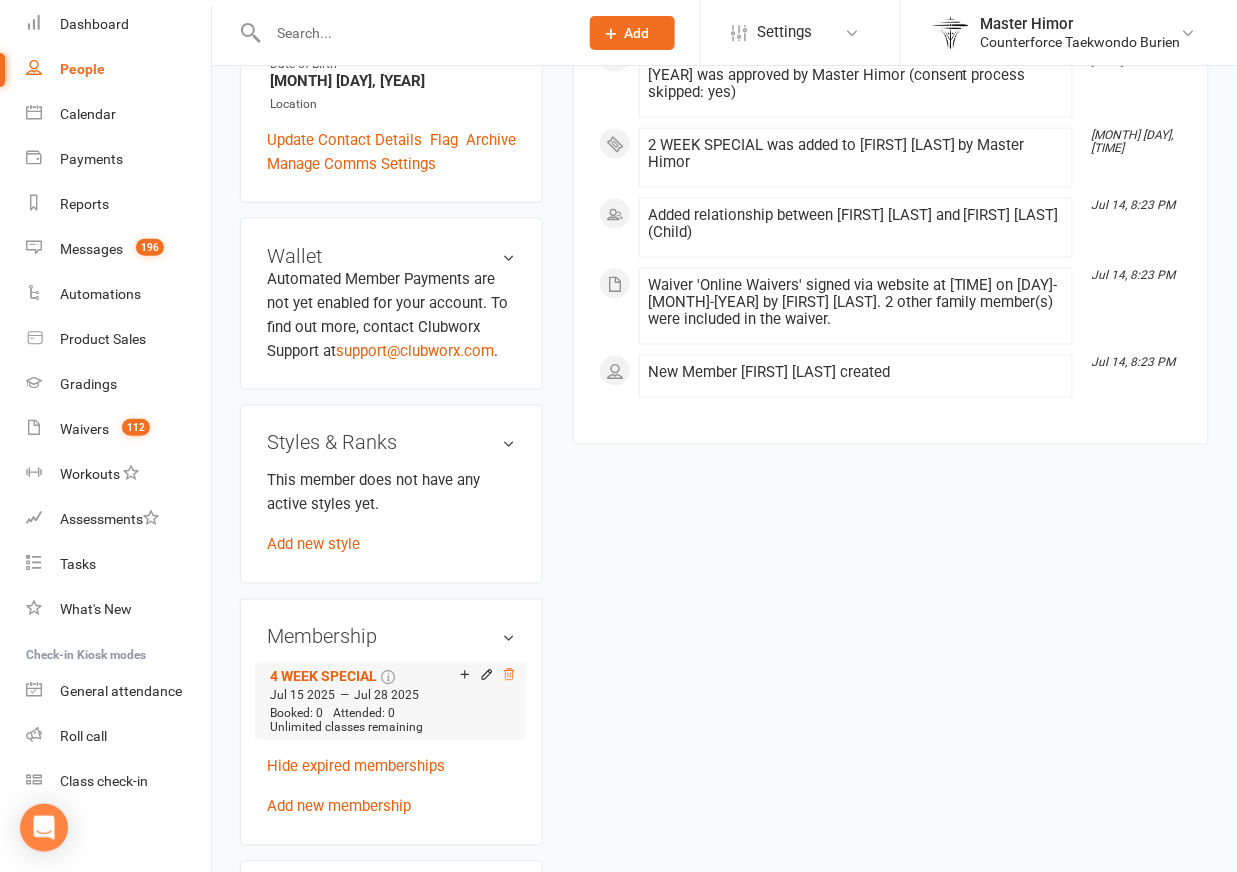 click 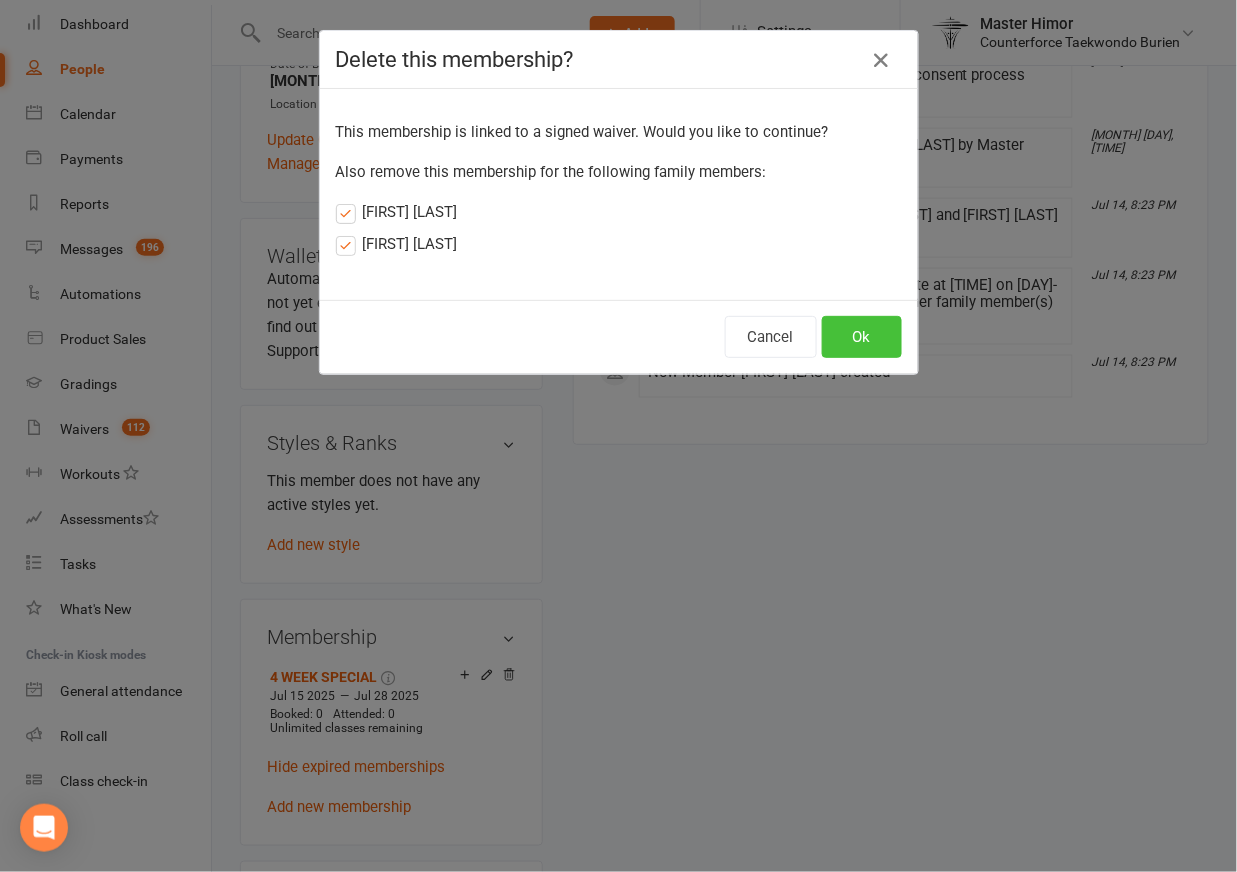 click on "Ok" at bounding box center (862, 337) 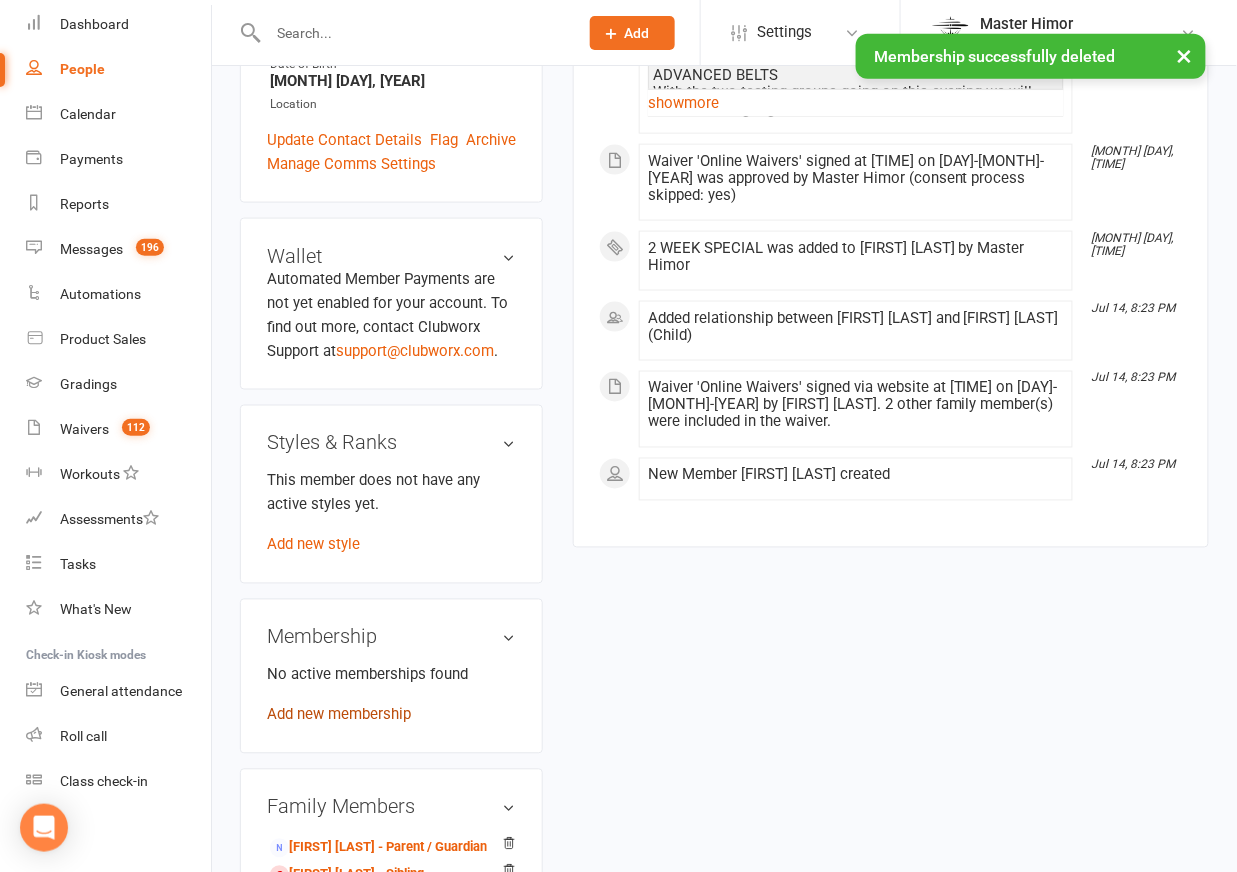 click on "Add new membership" at bounding box center (339, 715) 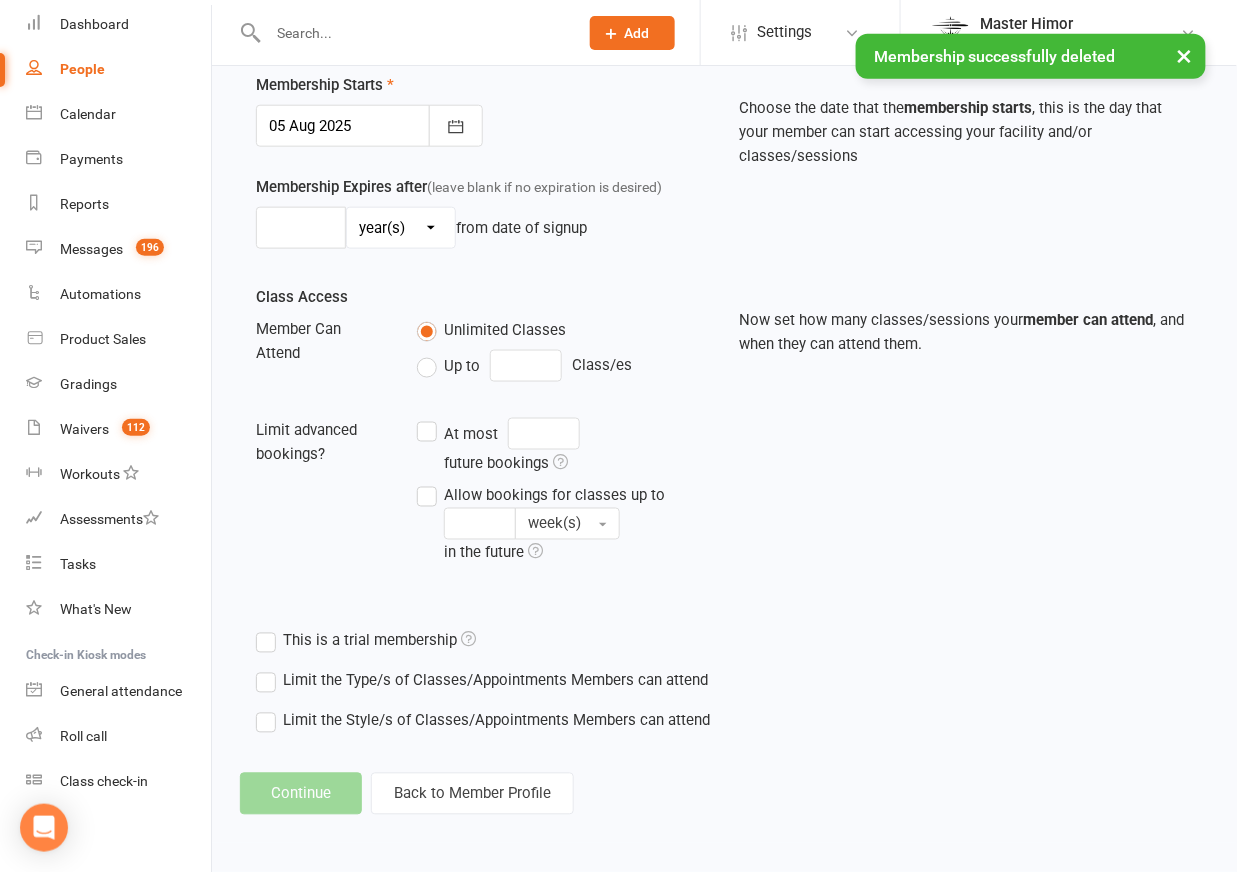 scroll, scrollTop: 0, scrollLeft: 0, axis: both 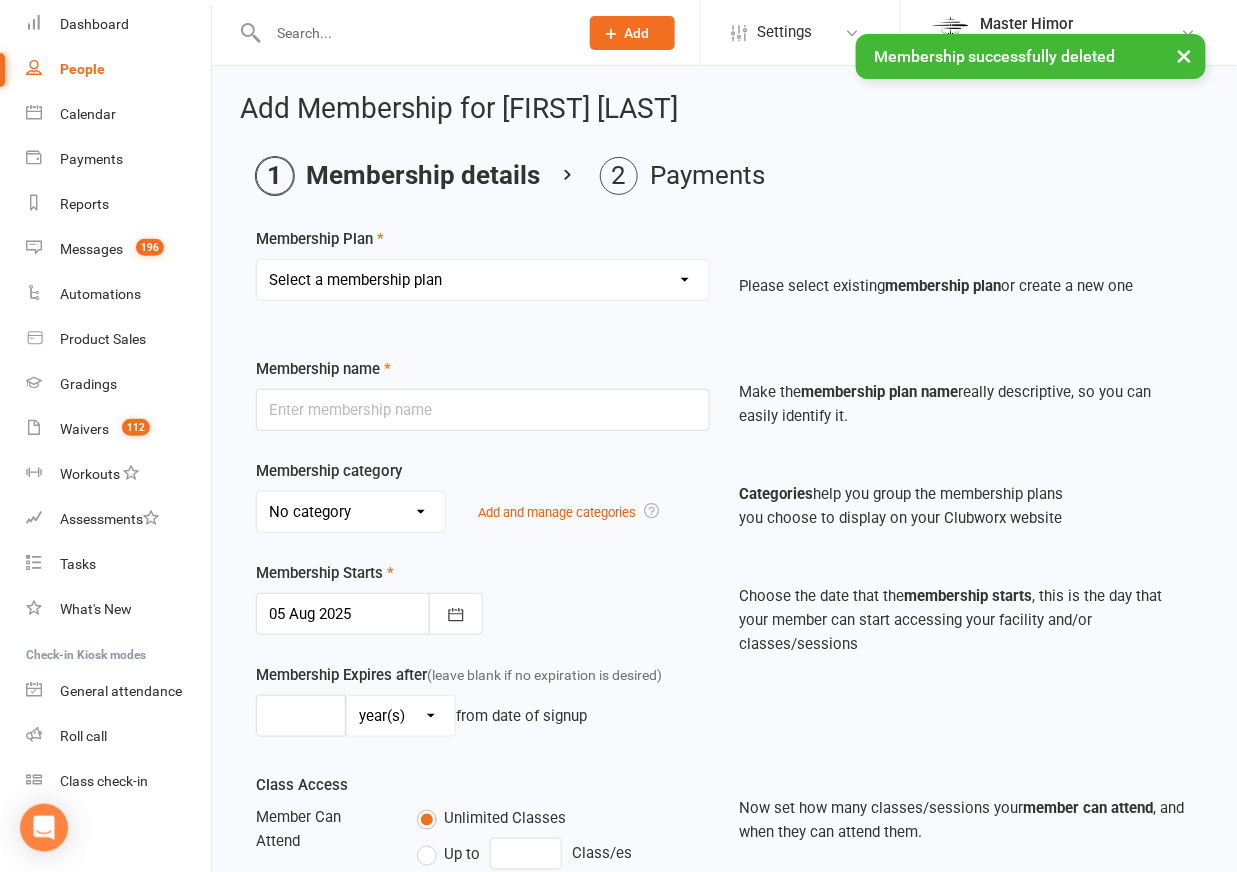 select on "2" 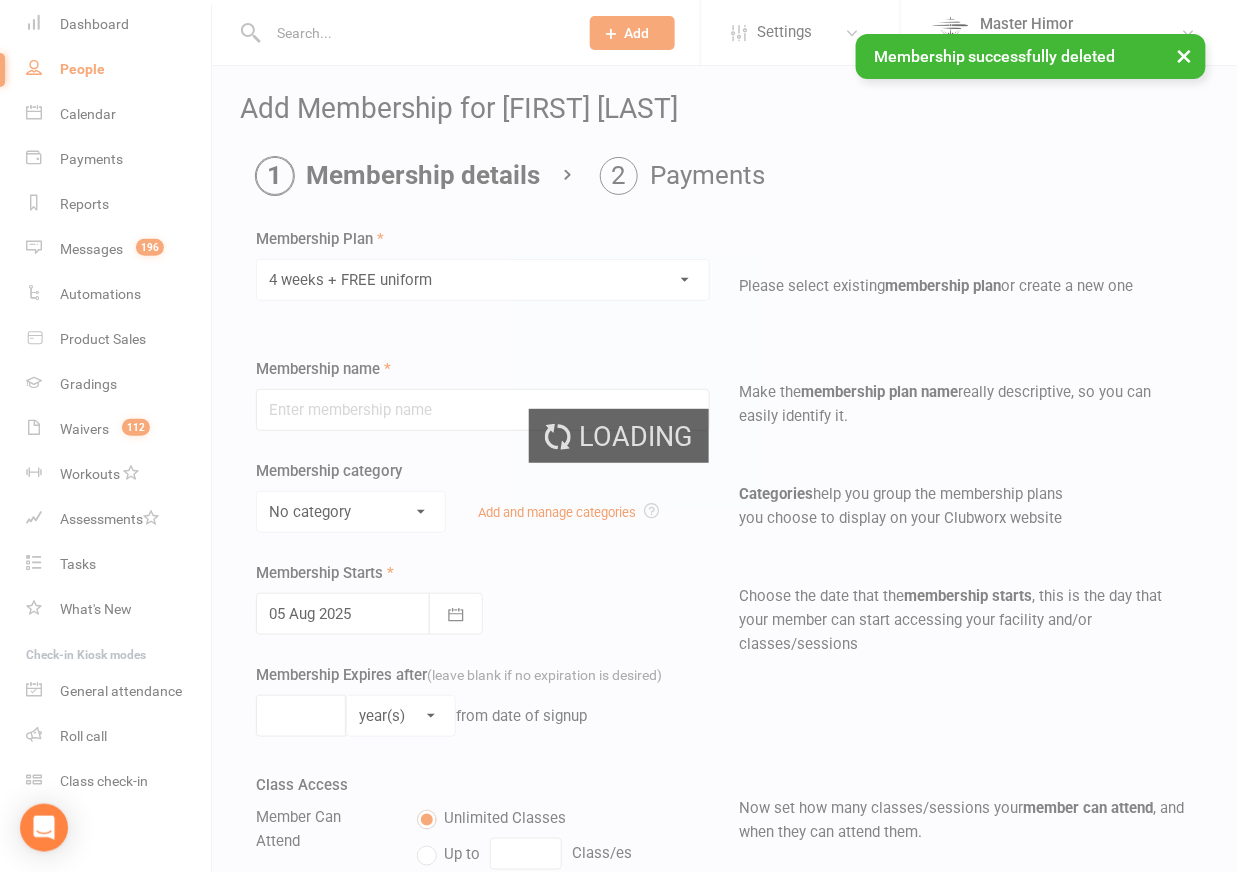 type on "4 weeks + FREE uniform" 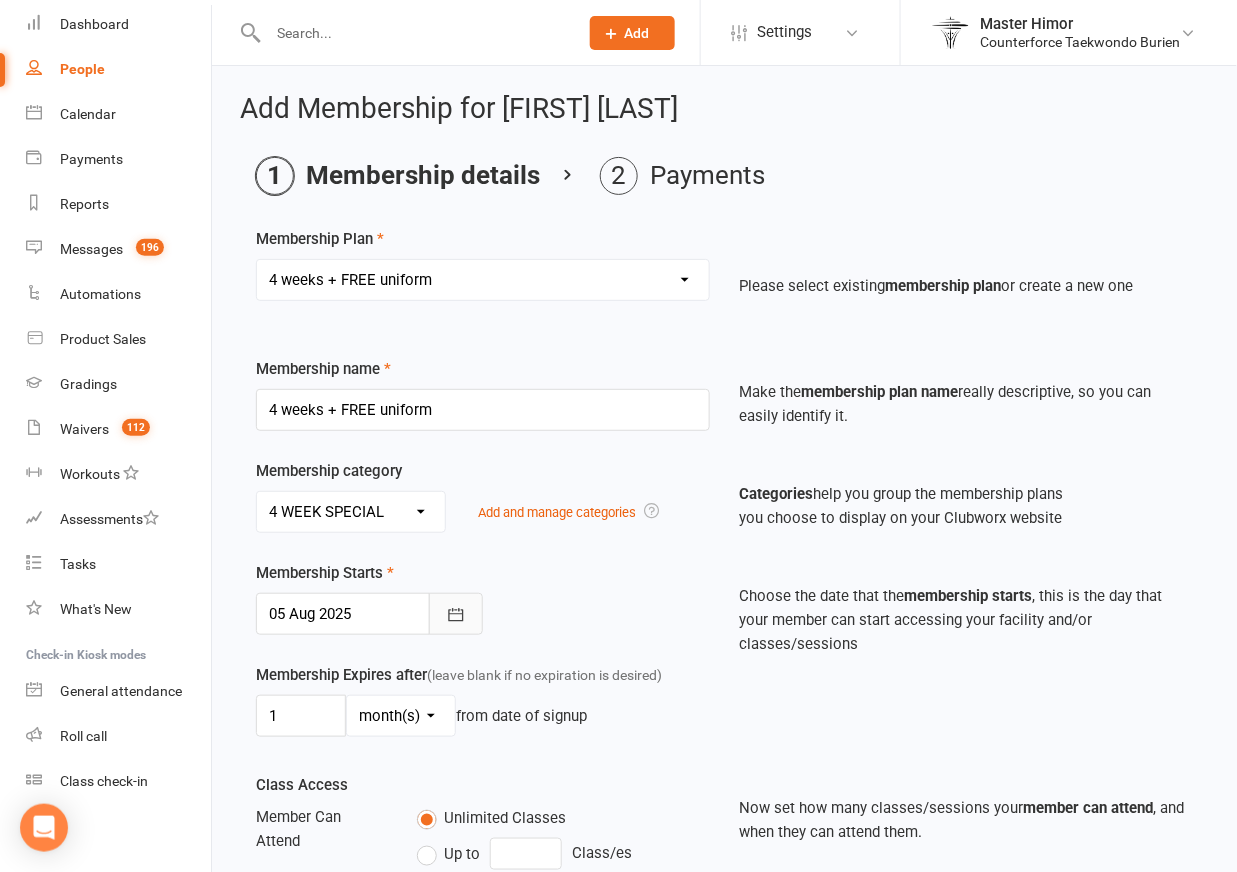 click at bounding box center (456, 614) 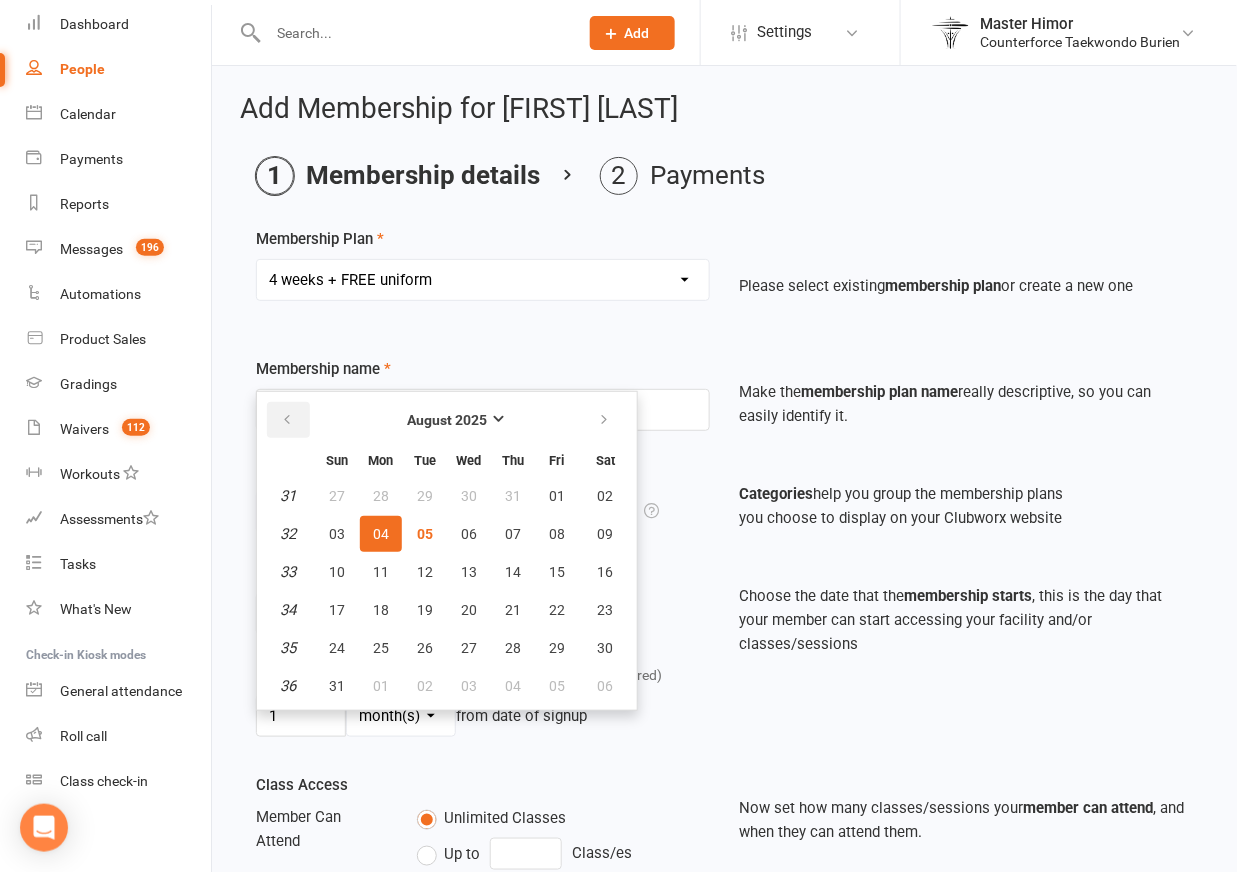 click at bounding box center [287, 420] 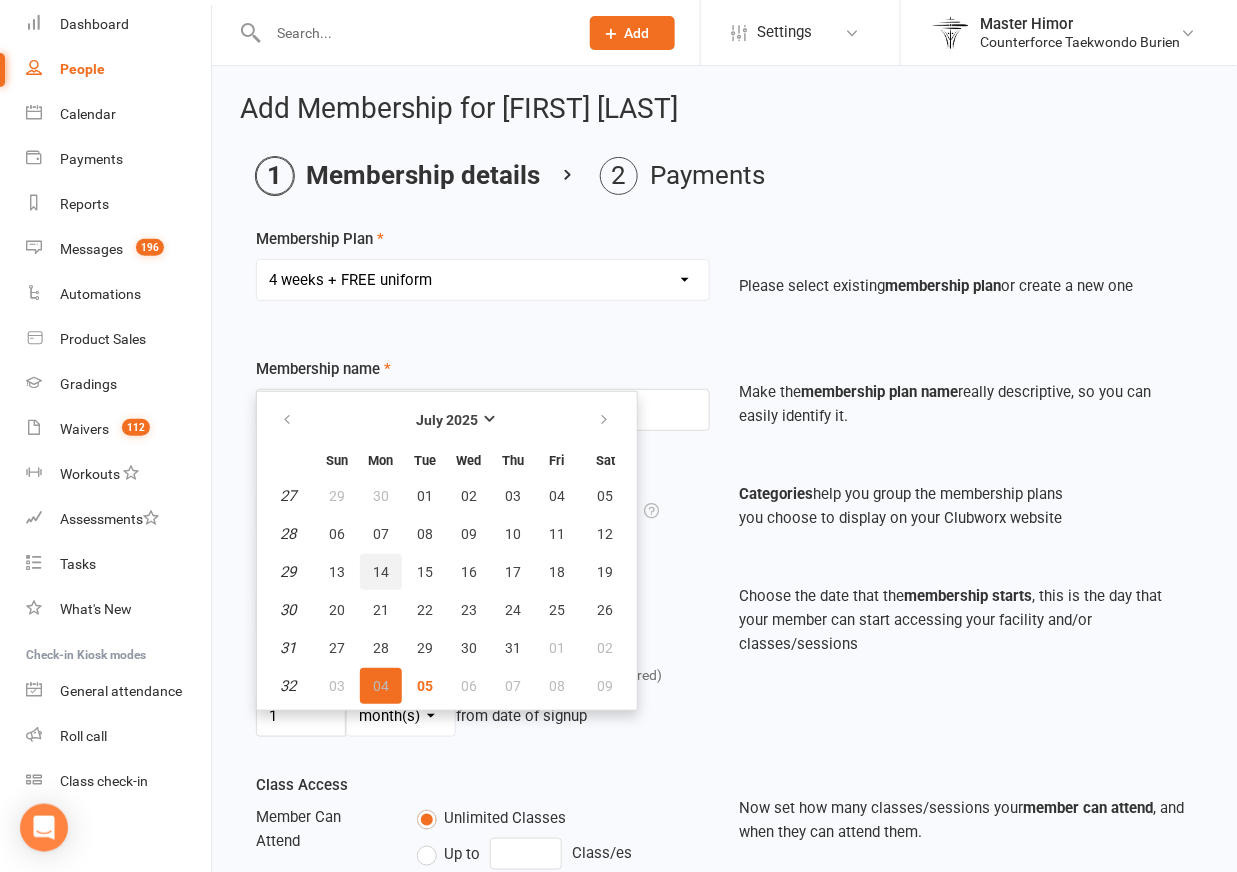 click on "14" at bounding box center (381, 572) 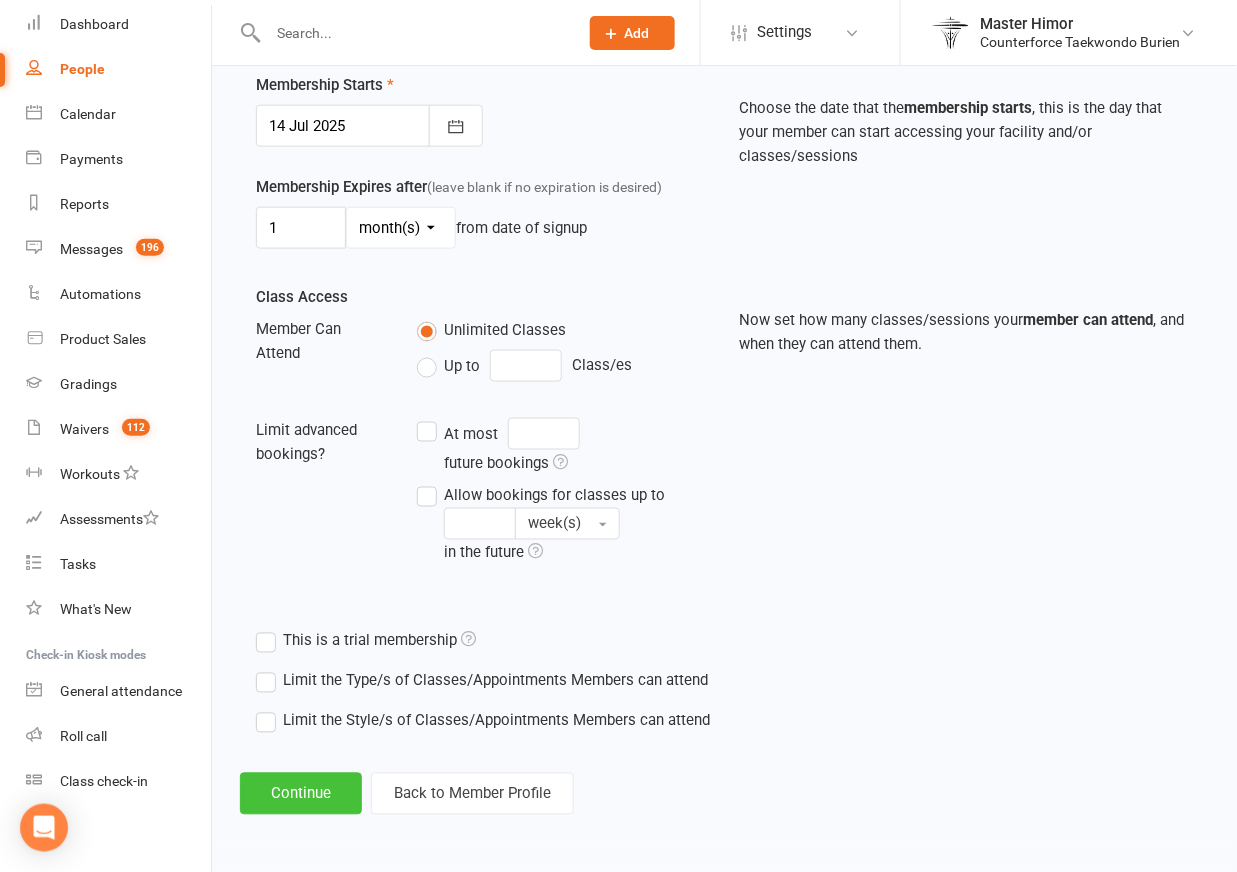 scroll, scrollTop: 512, scrollLeft: 0, axis: vertical 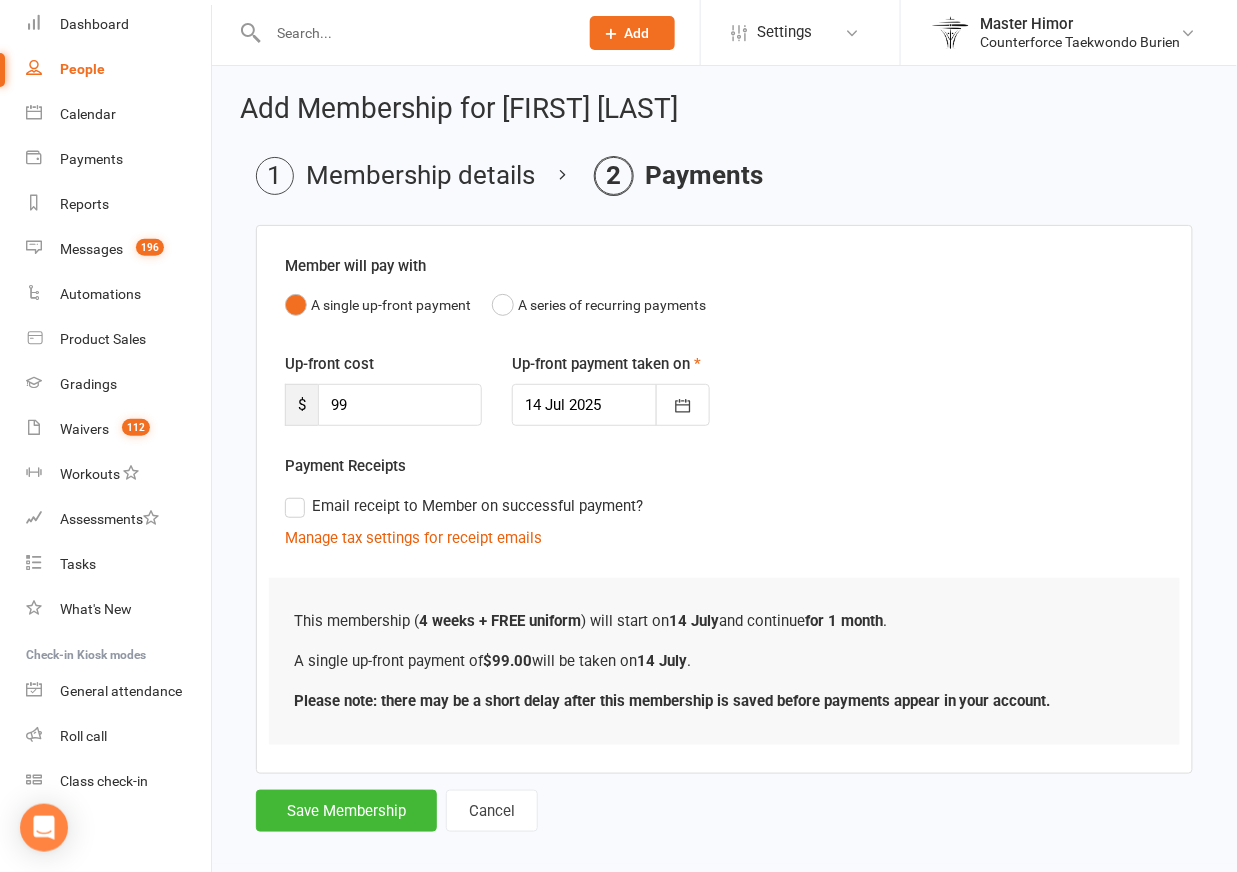 click on "Save Membership" at bounding box center (346, 811) 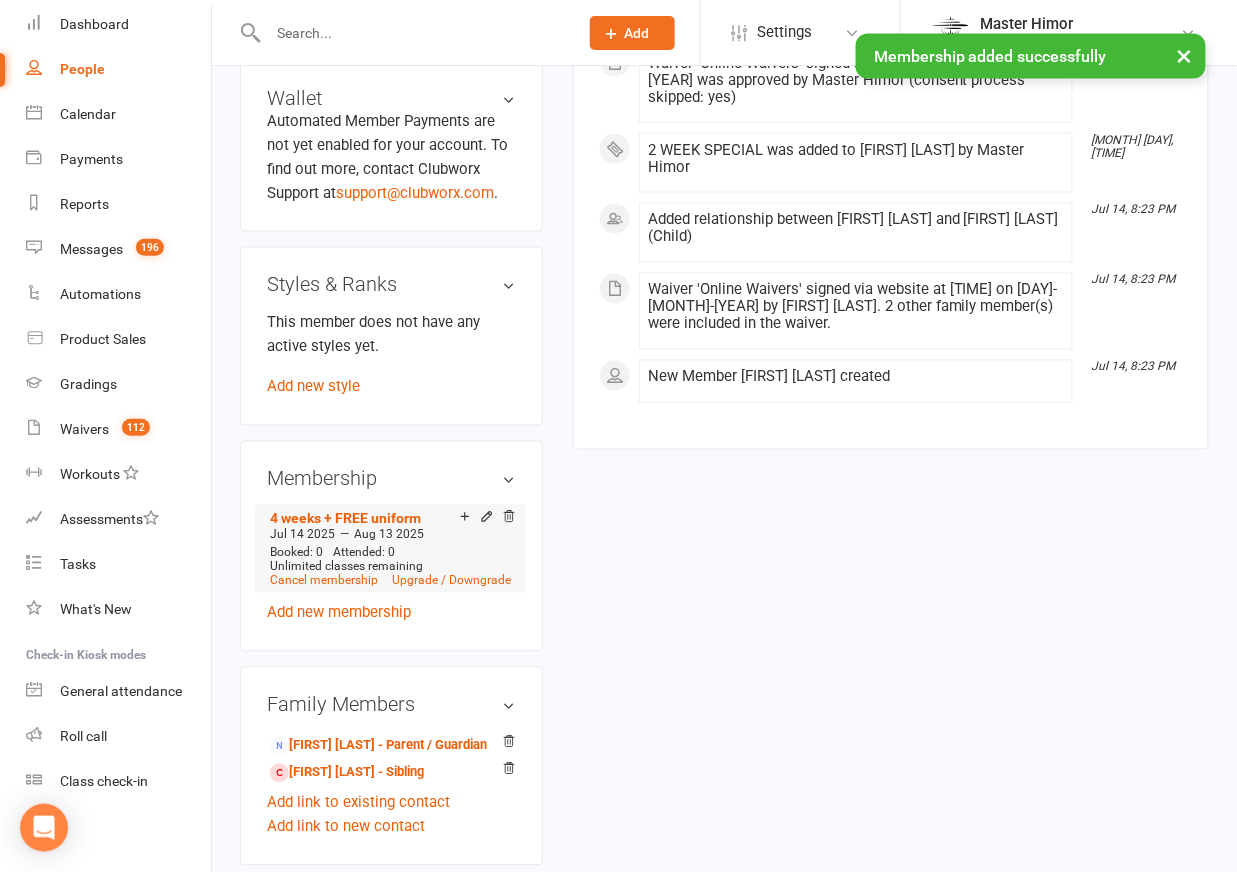 scroll, scrollTop: 748, scrollLeft: 0, axis: vertical 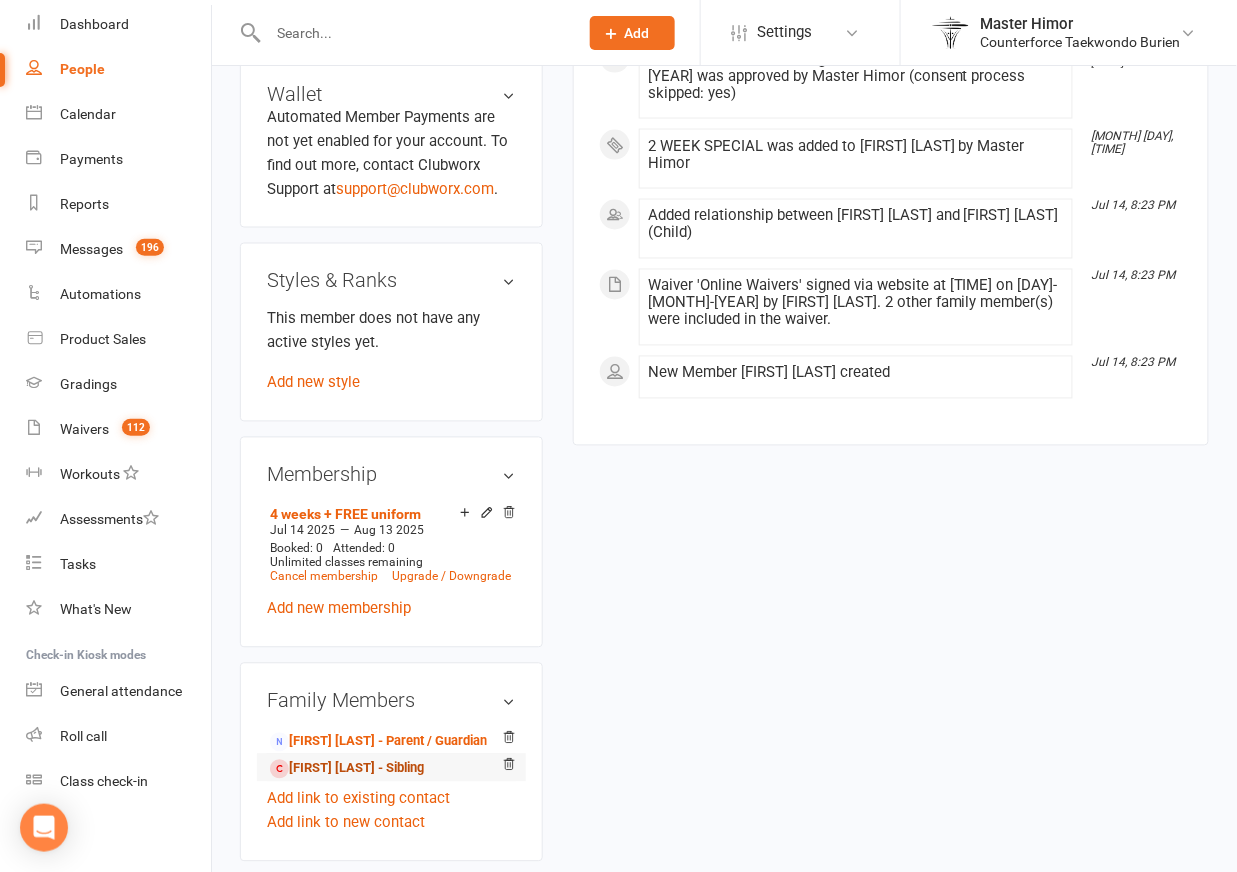 click on "[FIRST] [LAST] - Sibling" at bounding box center [347, 769] 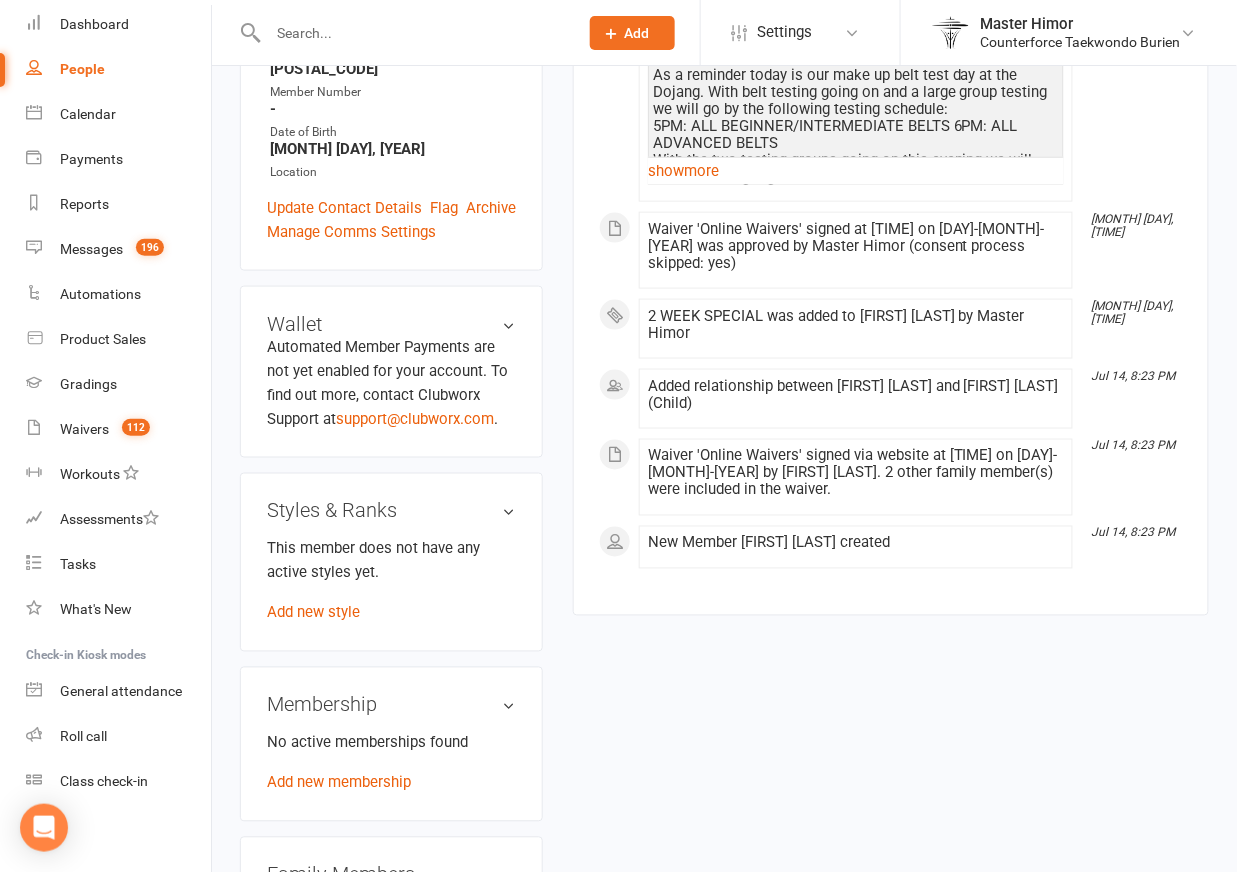 scroll, scrollTop: 547, scrollLeft: 0, axis: vertical 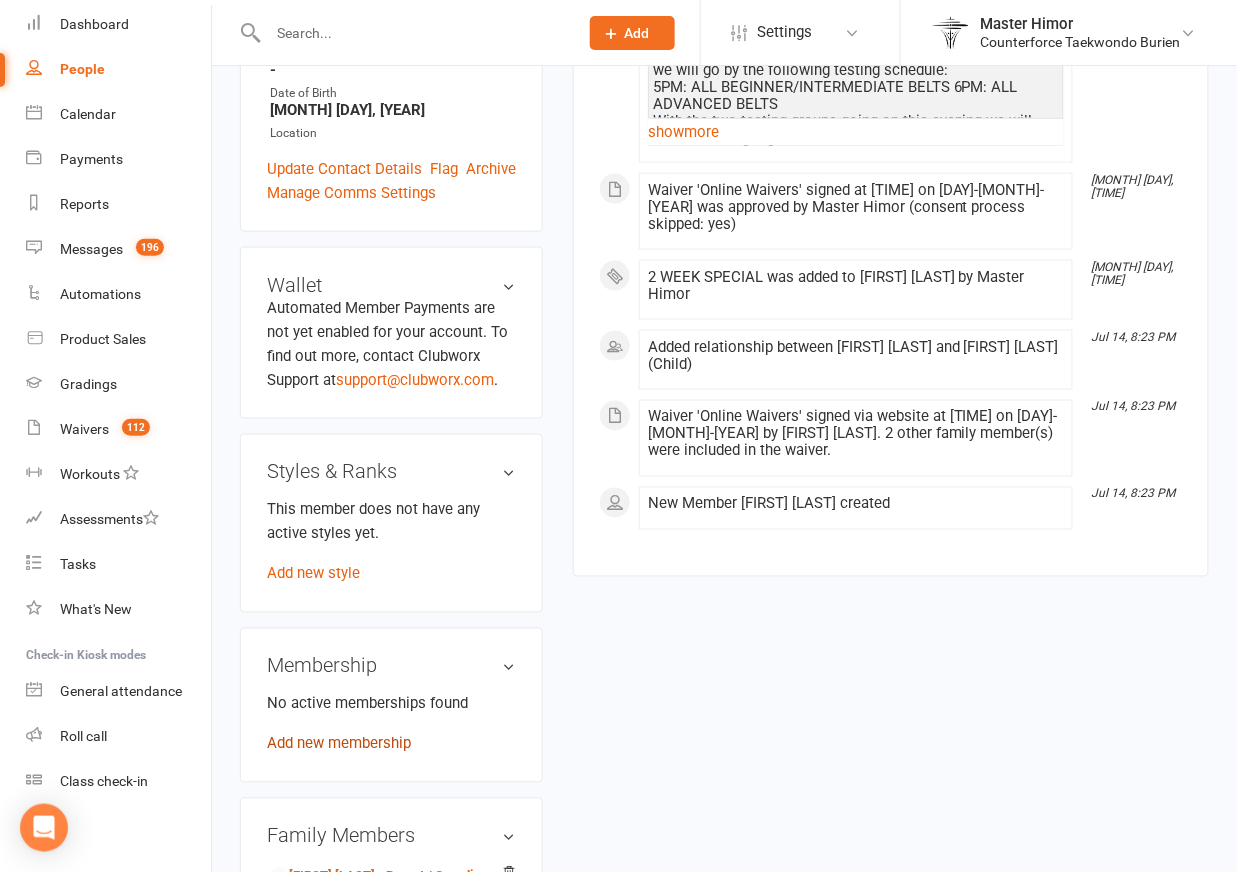 click on "Add new membership" at bounding box center (339, 744) 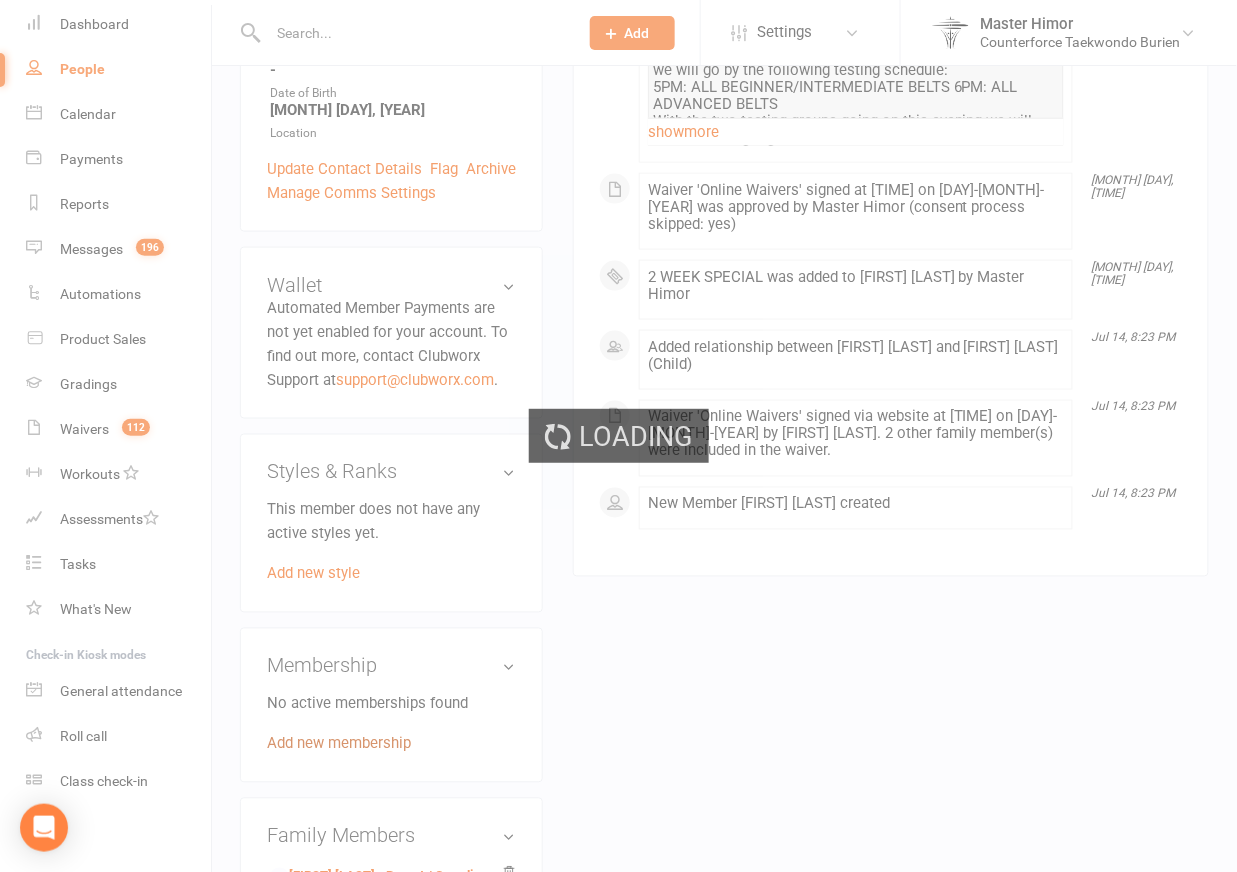 scroll, scrollTop: 0, scrollLeft: 0, axis: both 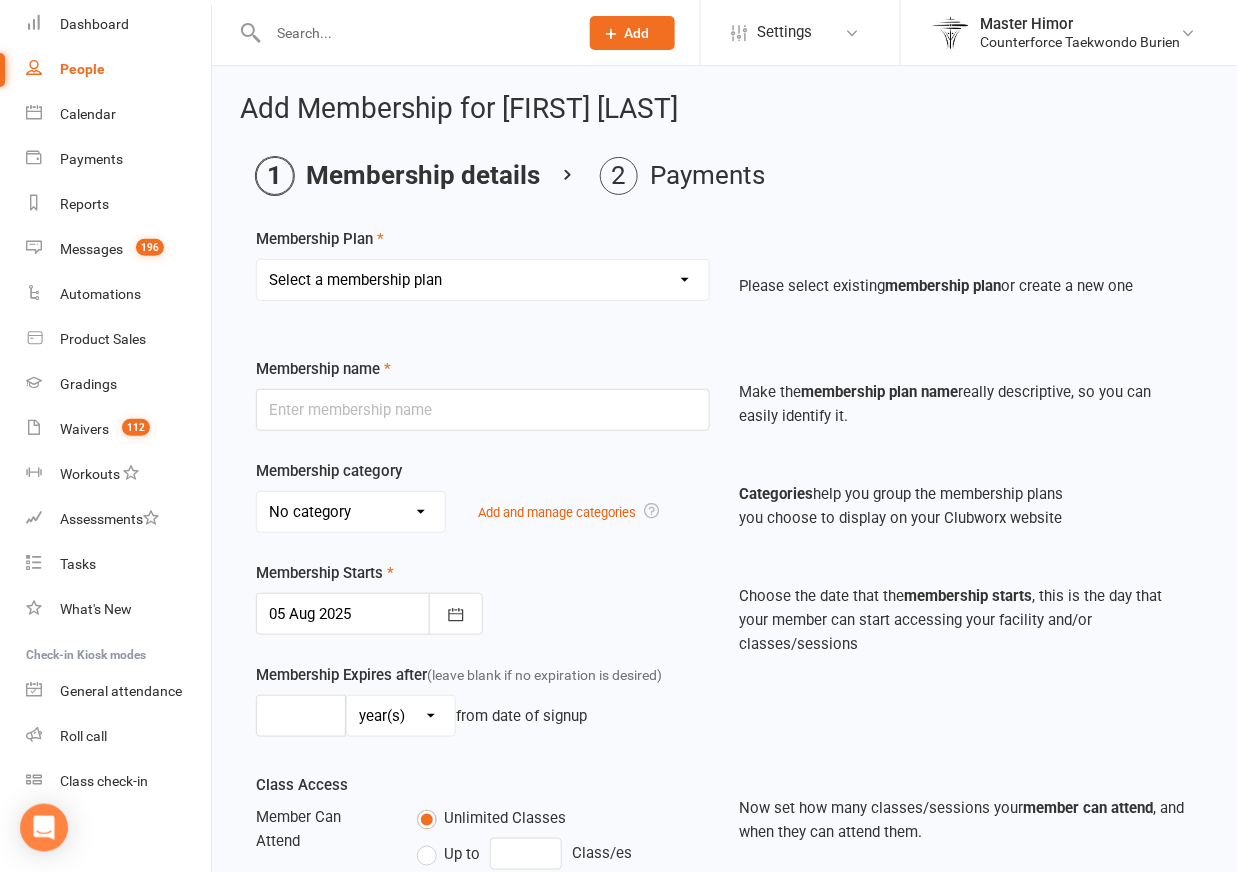 select on "2" 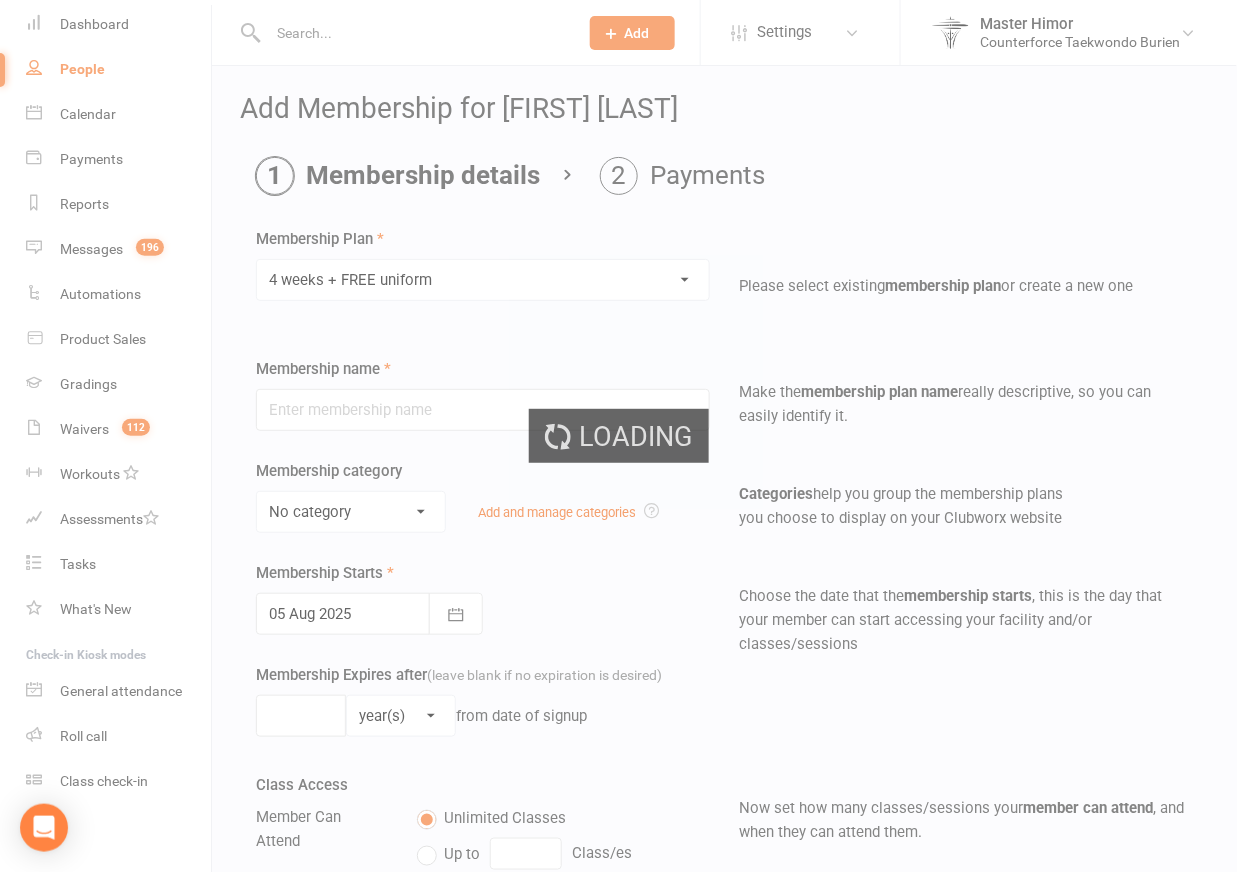 type on "4 weeks + FREE uniform" 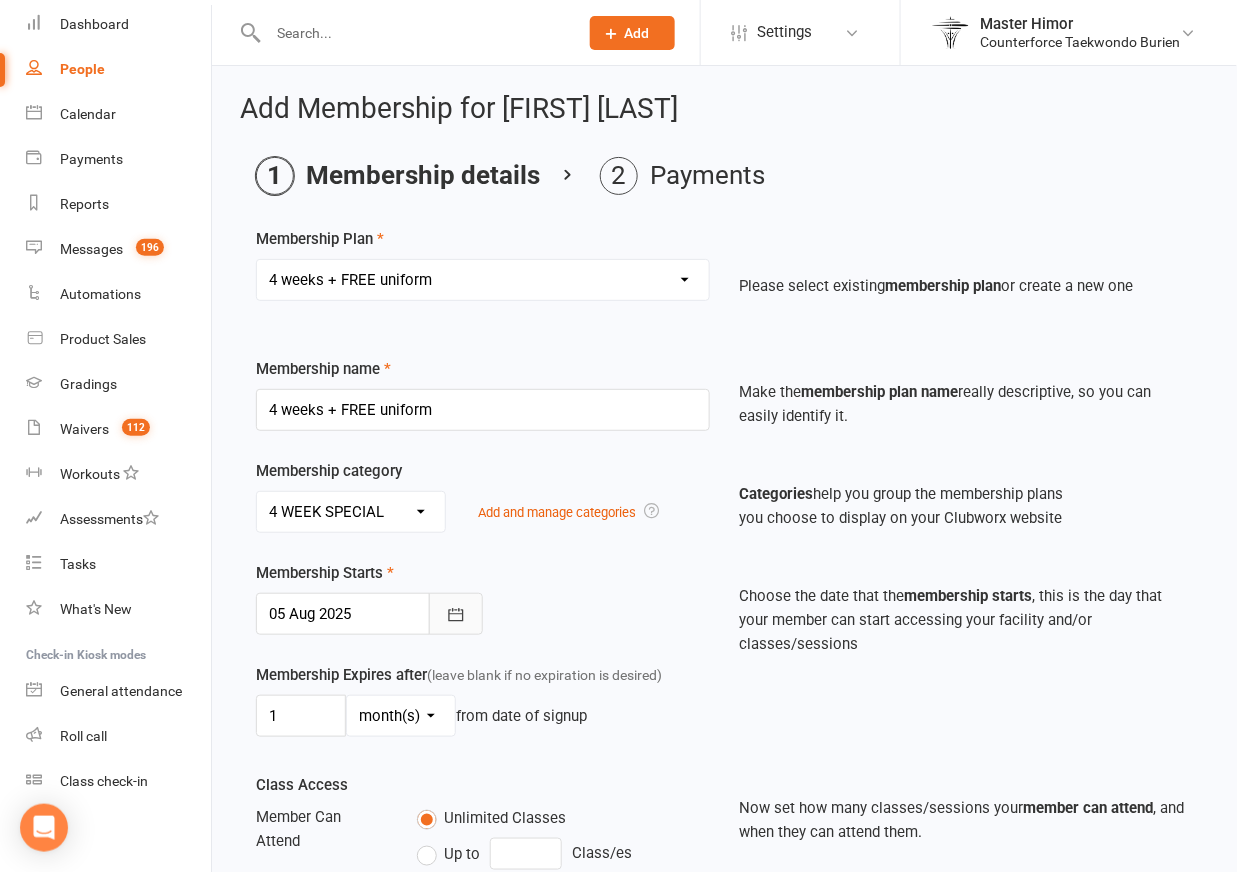 click 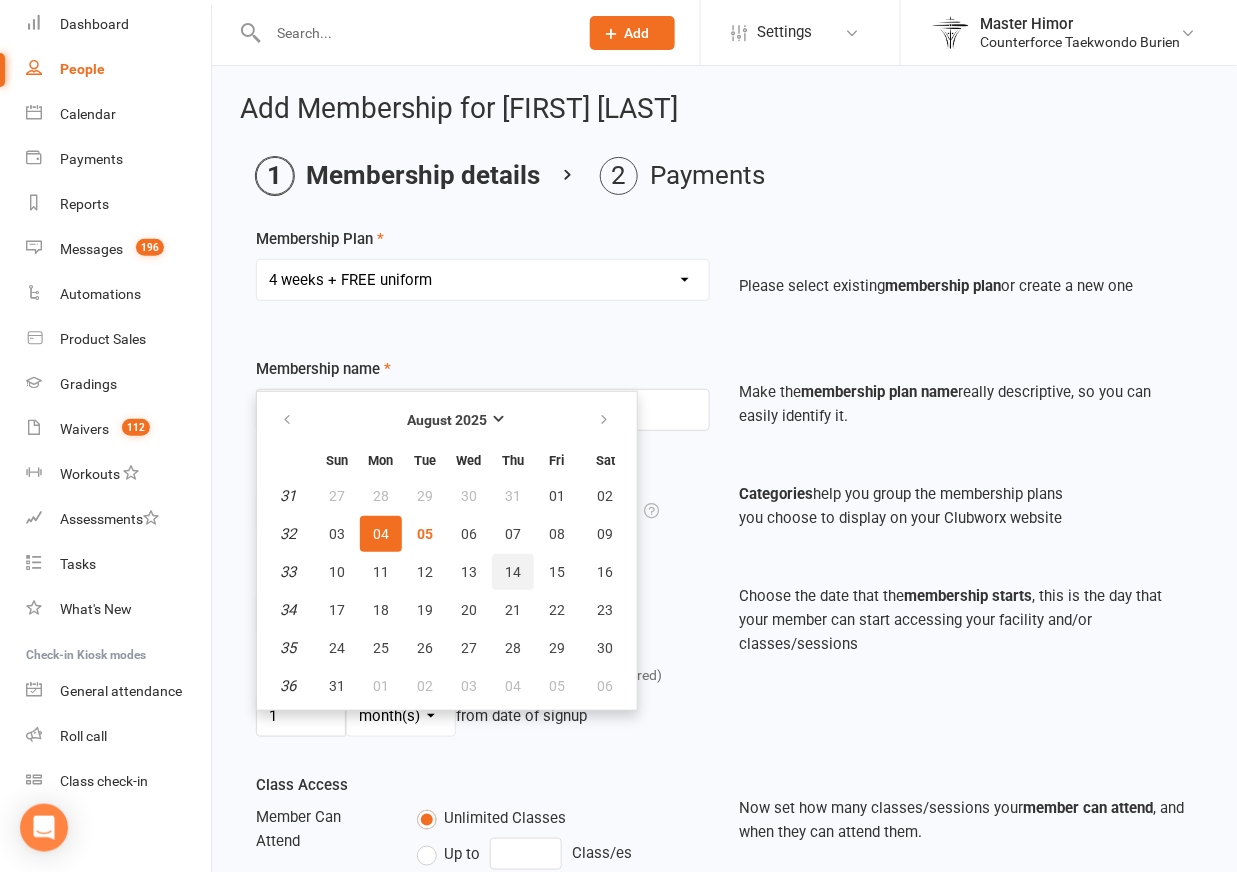 click on "14" at bounding box center [513, 572] 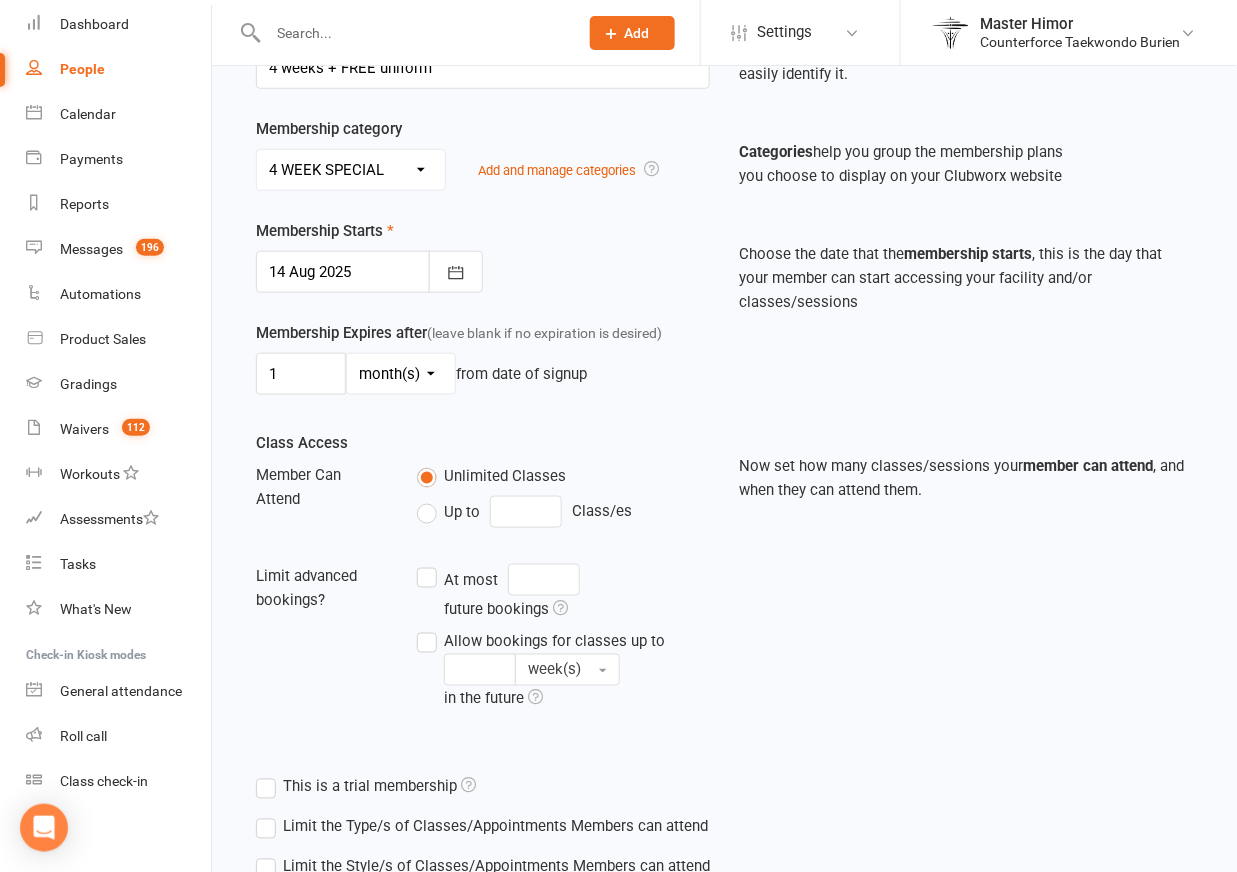 scroll, scrollTop: 282, scrollLeft: 0, axis: vertical 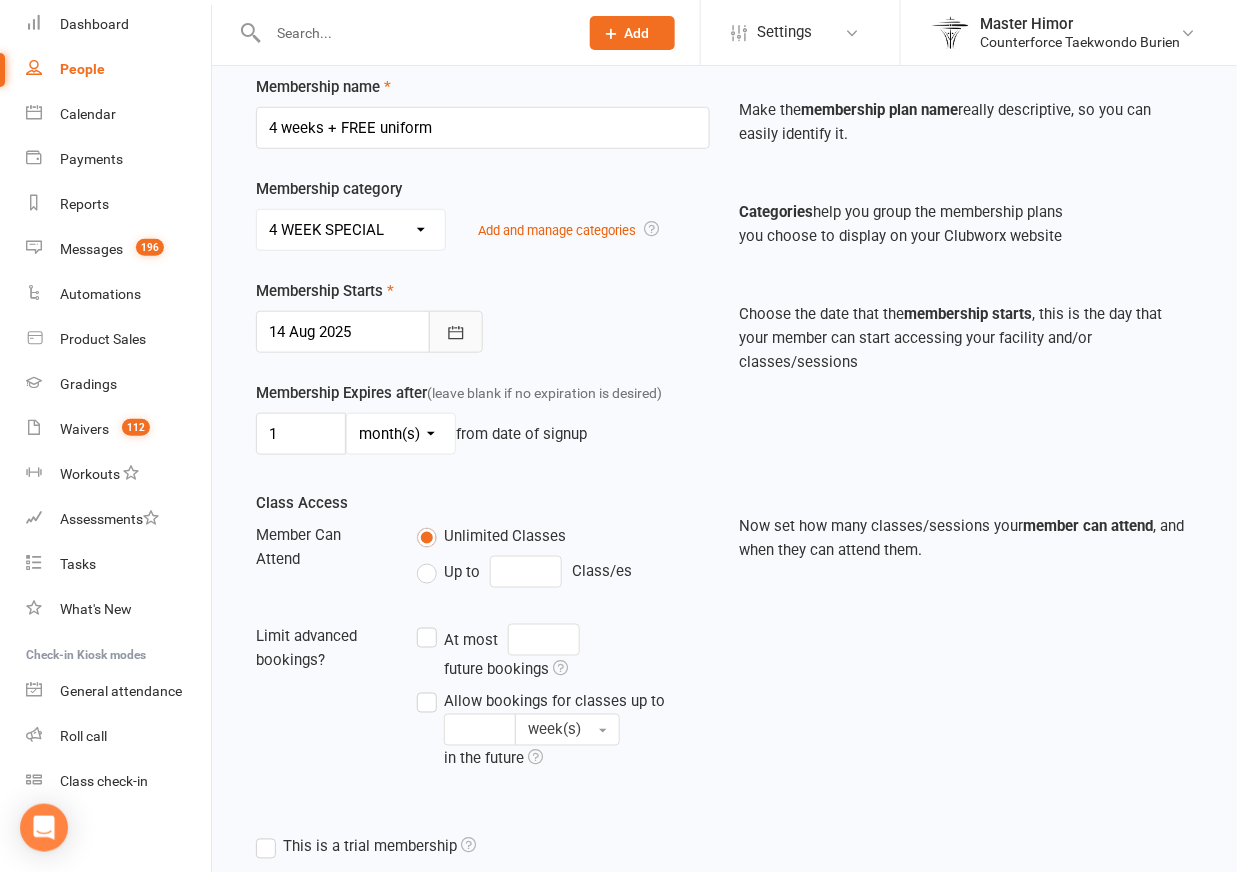 click 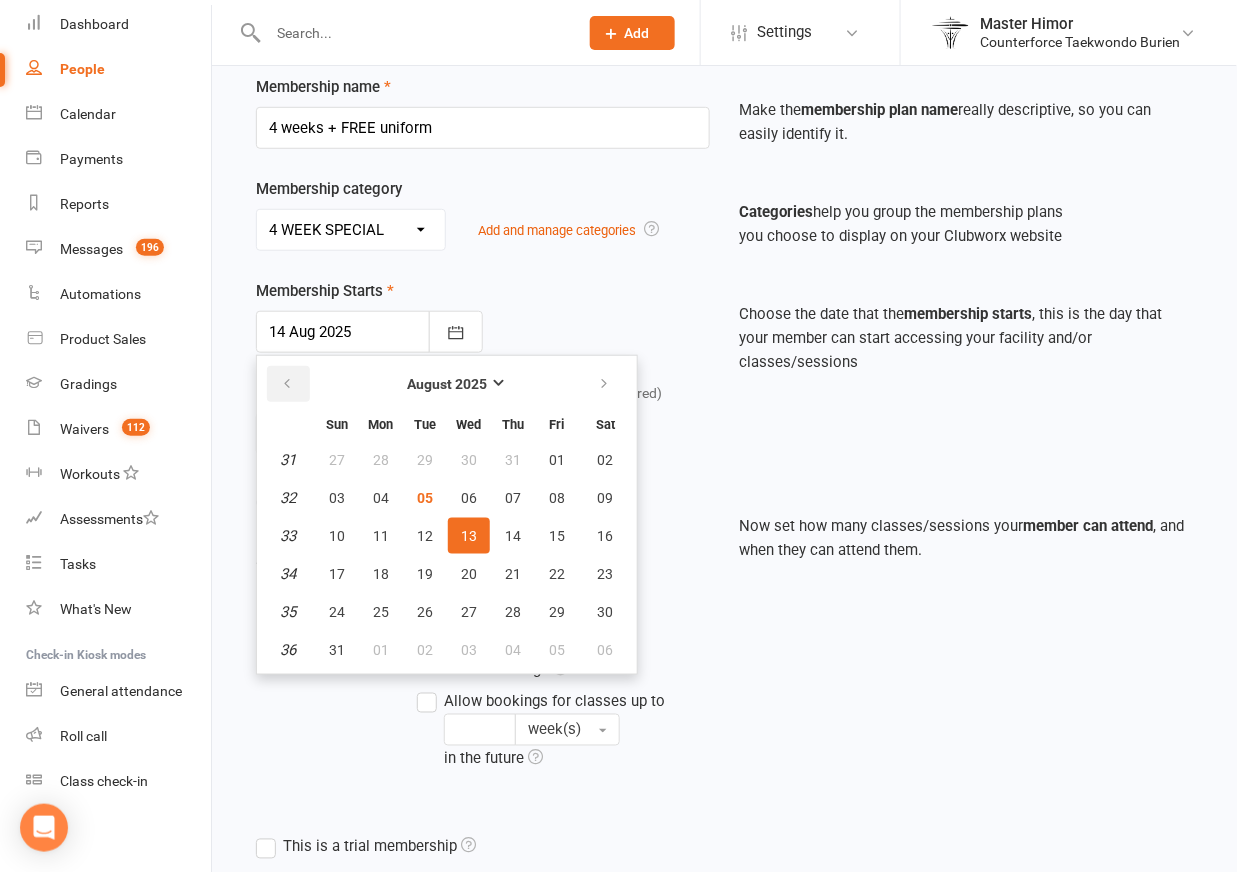 click at bounding box center [288, 384] 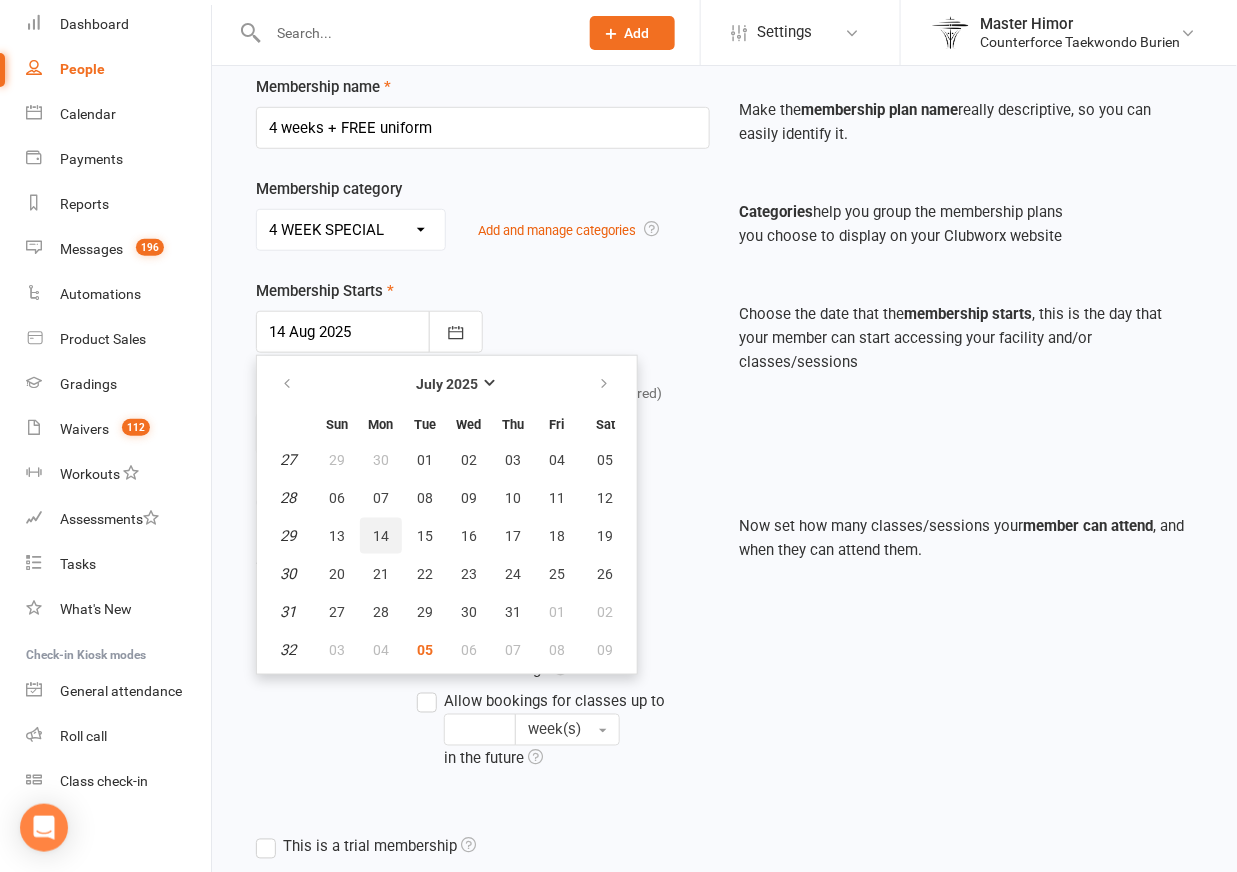 click on "14" at bounding box center (381, 536) 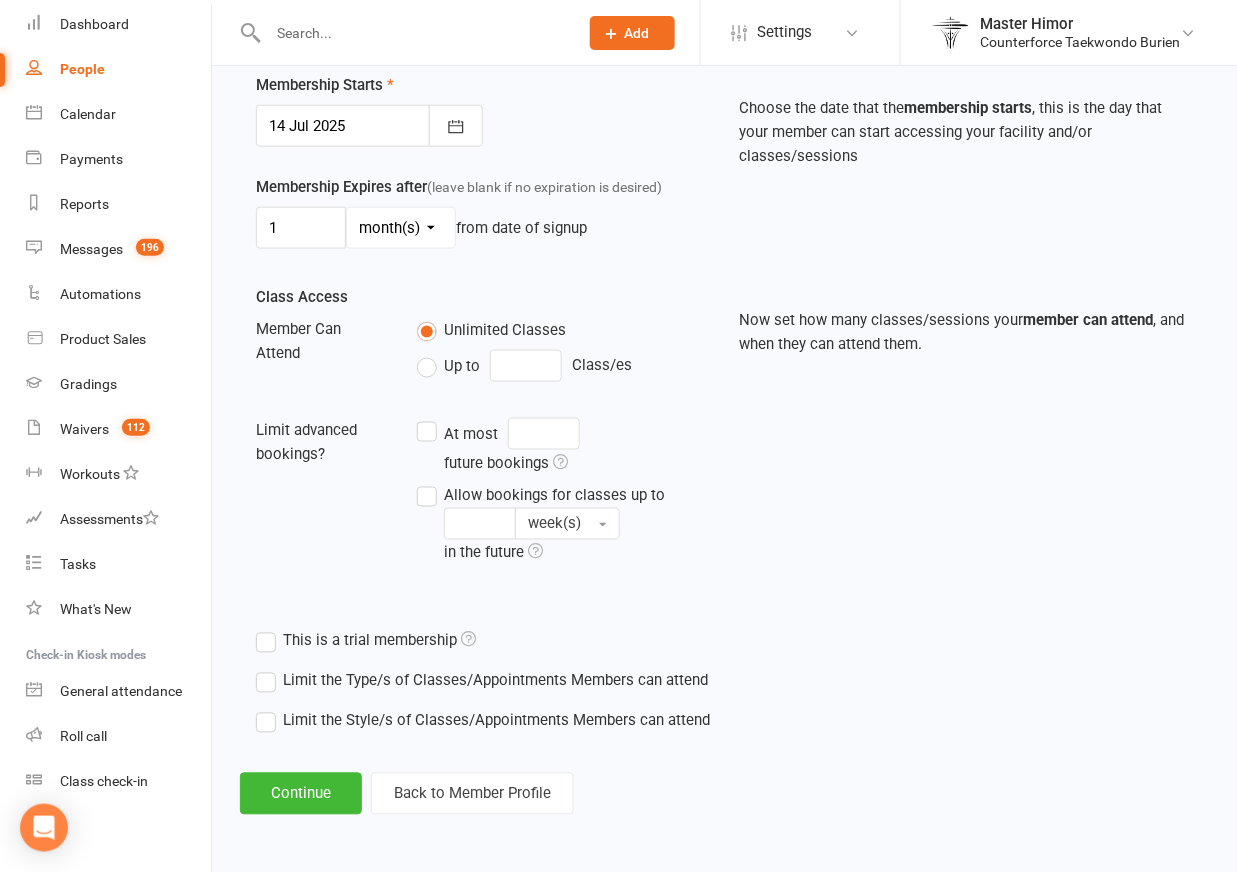 scroll, scrollTop: 512, scrollLeft: 0, axis: vertical 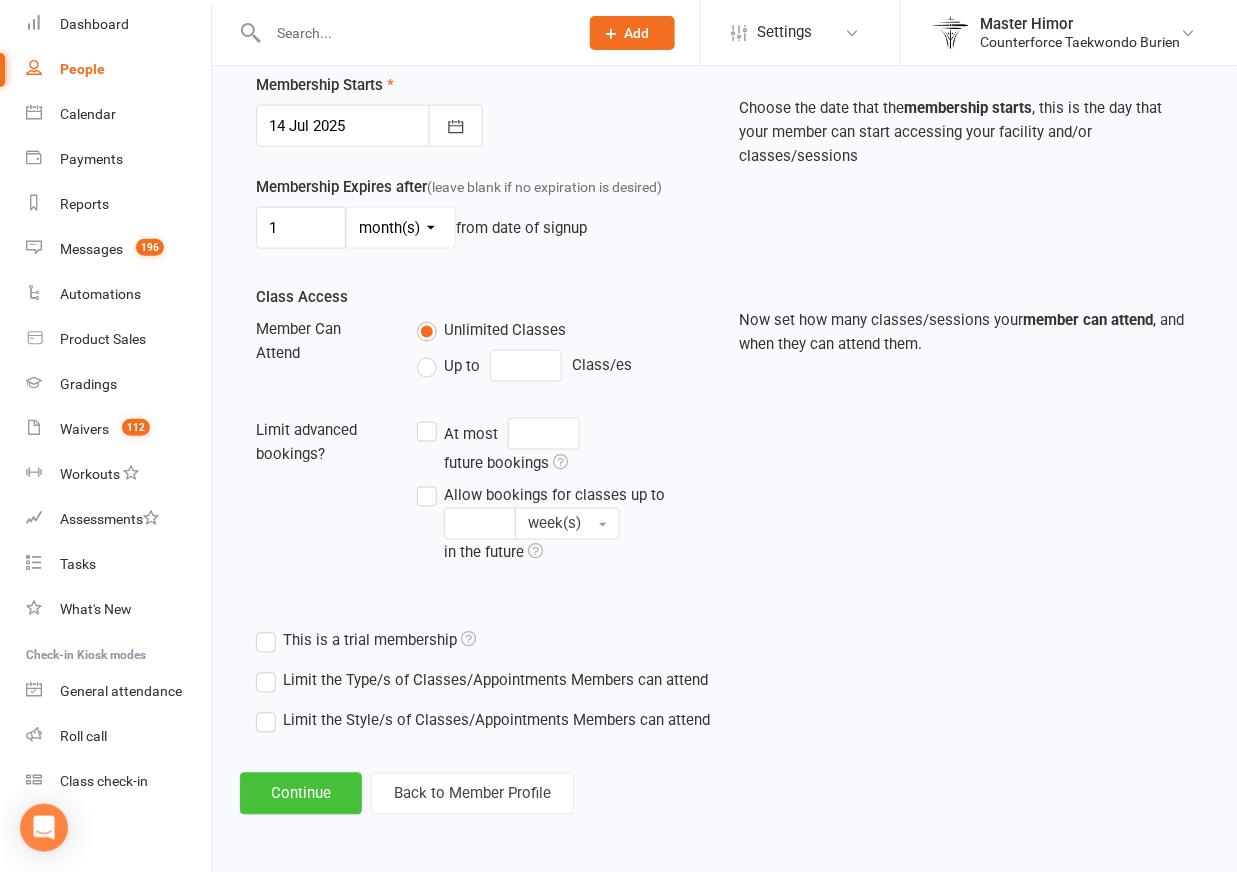 click on "Continue" at bounding box center [301, 794] 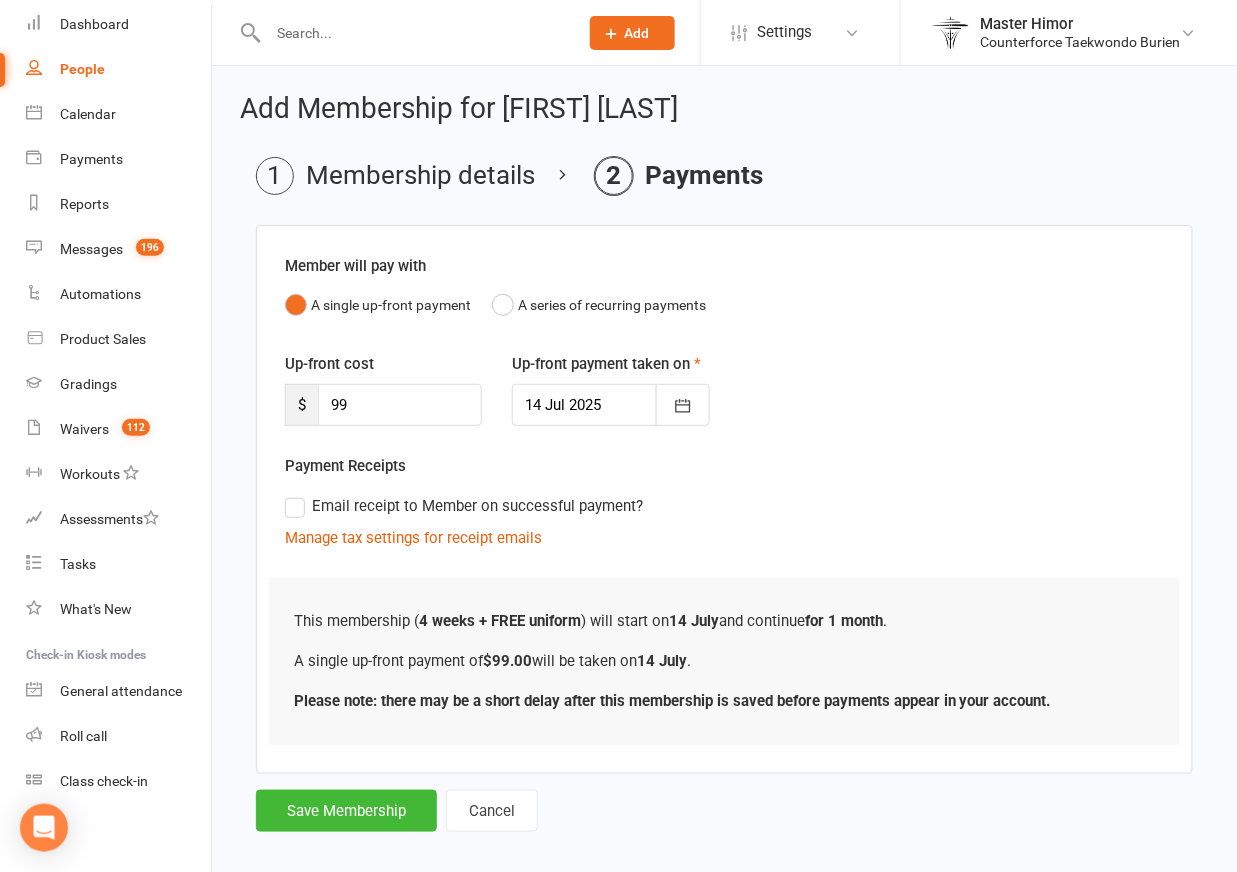 click on "Save Membership" at bounding box center (346, 811) 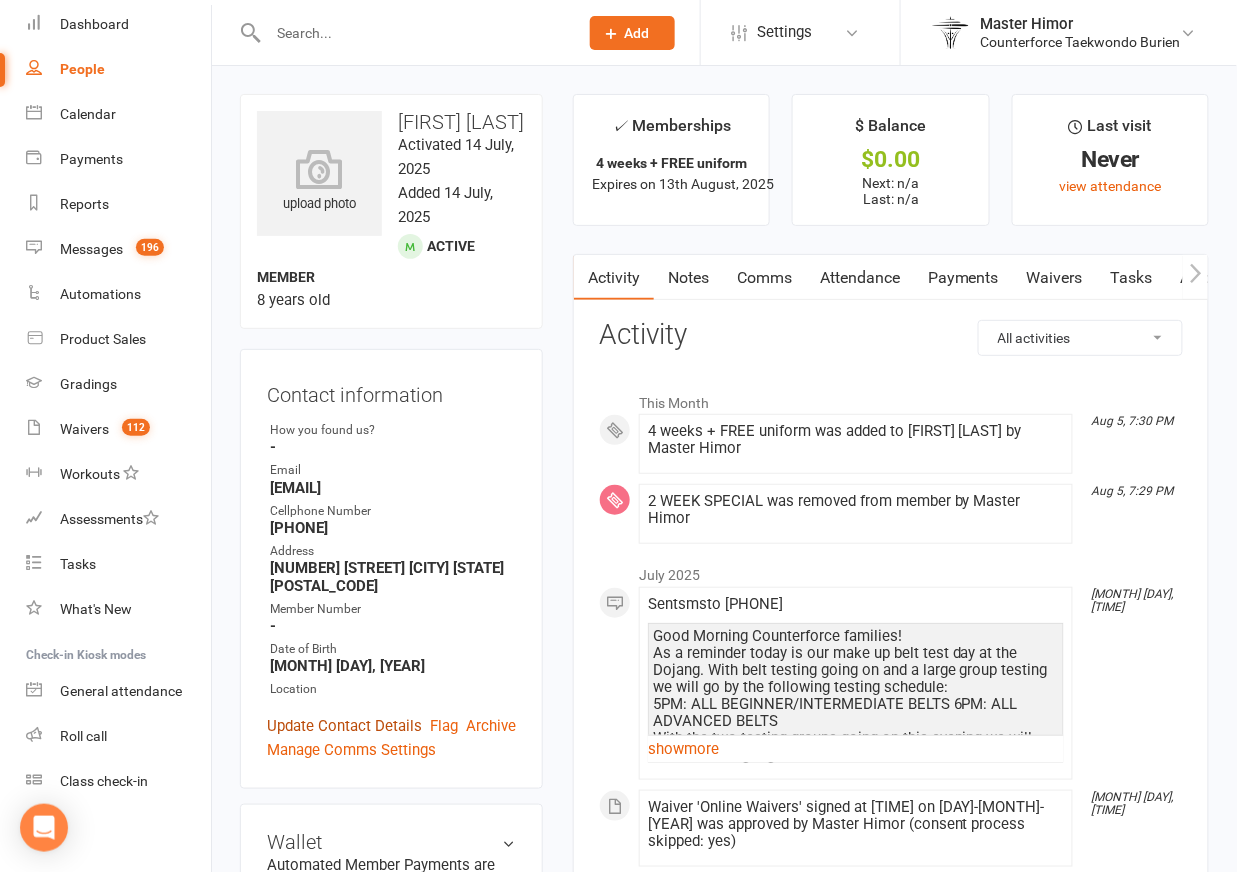 scroll, scrollTop: 0, scrollLeft: 0, axis: both 